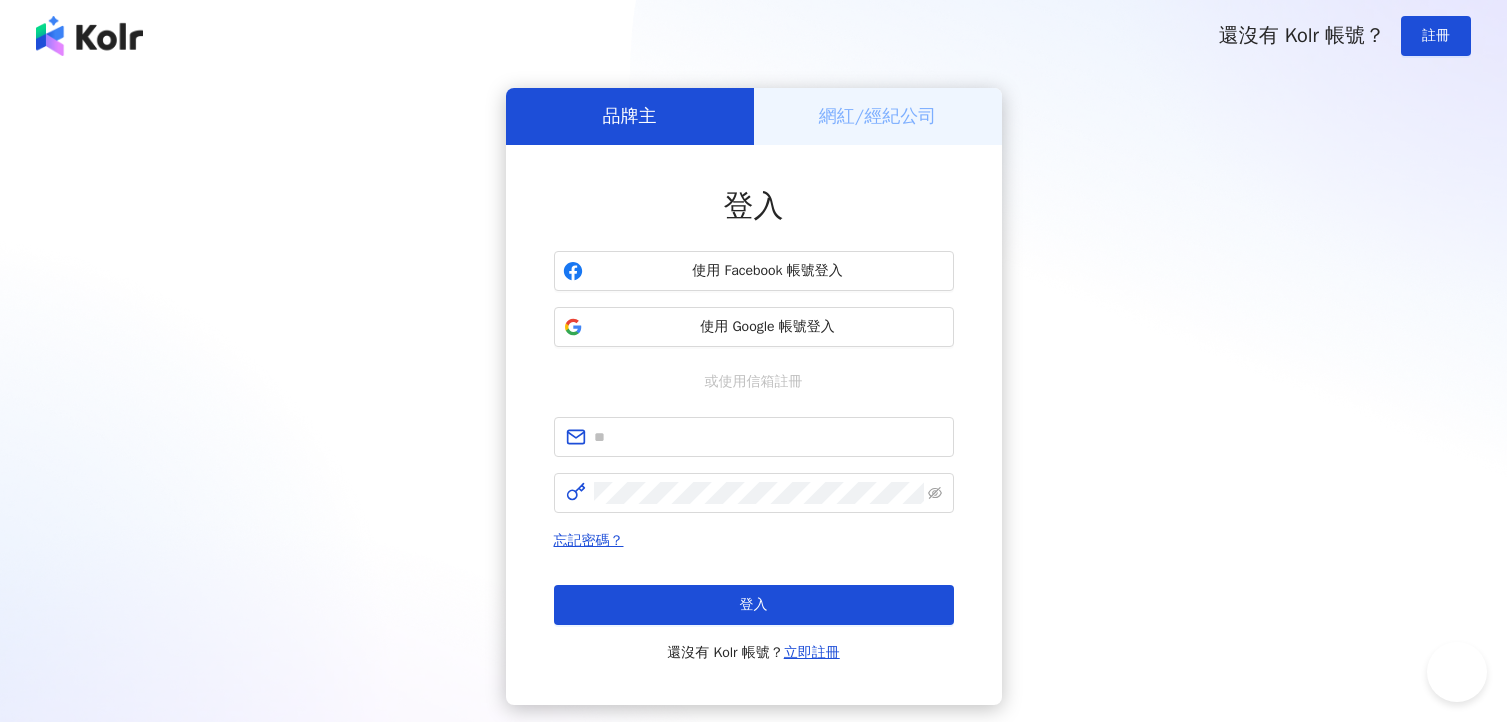 scroll, scrollTop: 0, scrollLeft: 0, axis: both 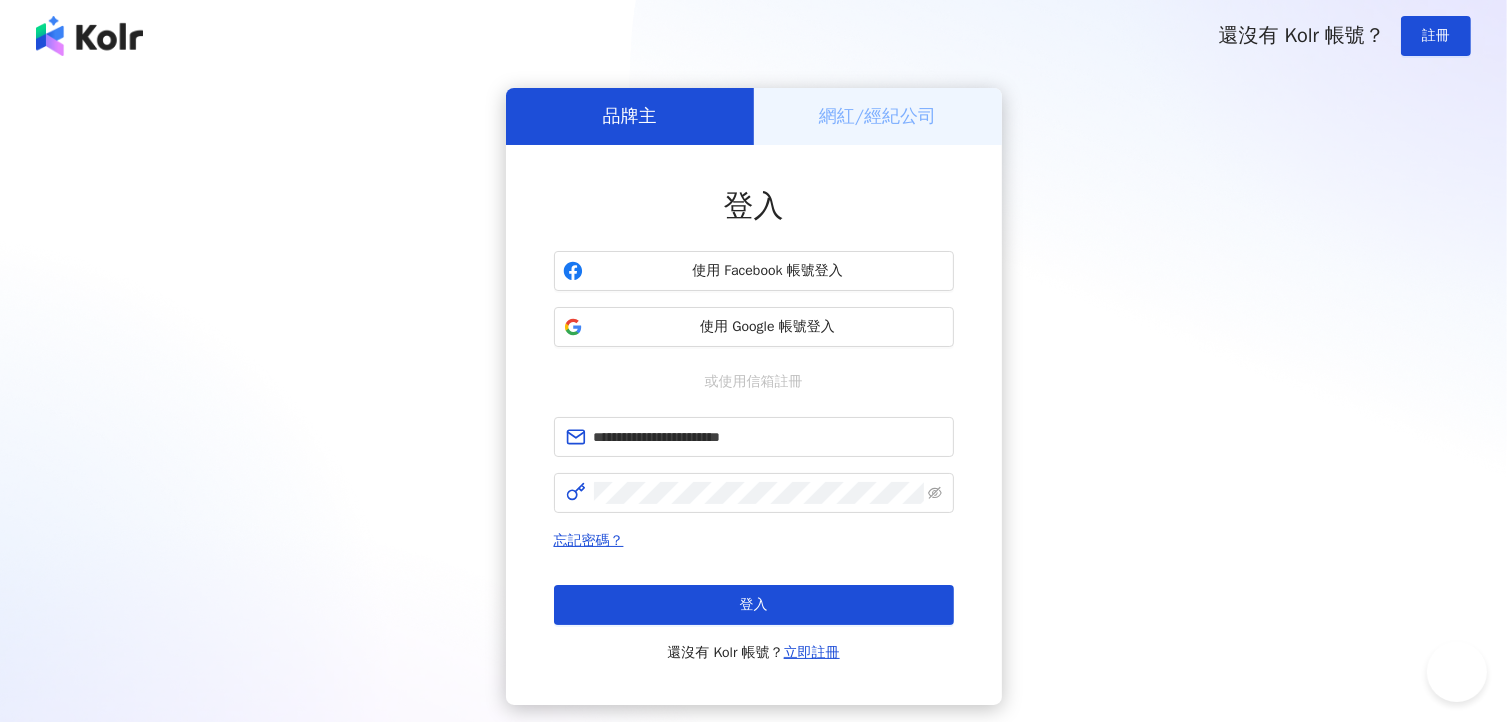 click on "登入" at bounding box center (754, 605) 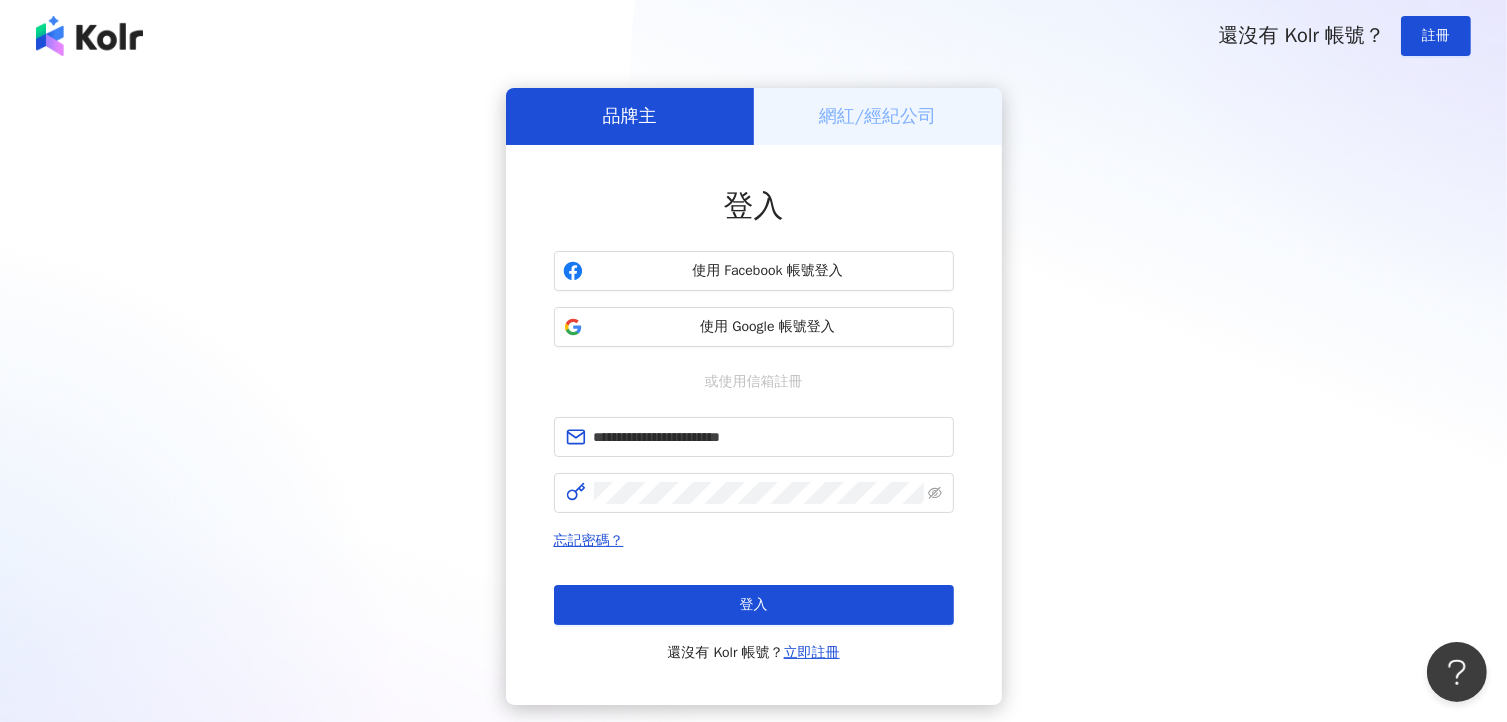 scroll, scrollTop: 0, scrollLeft: 0, axis: both 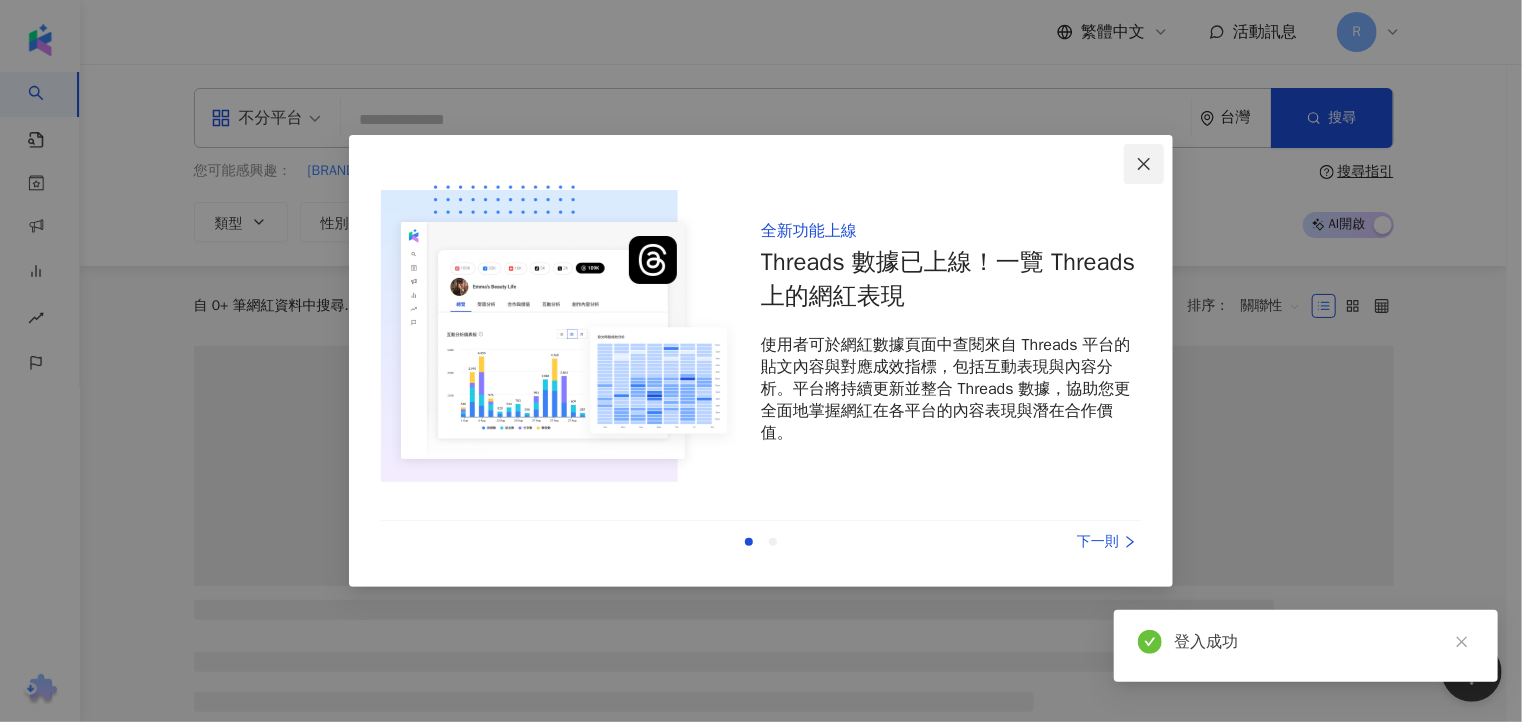 click at bounding box center (1144, 164) 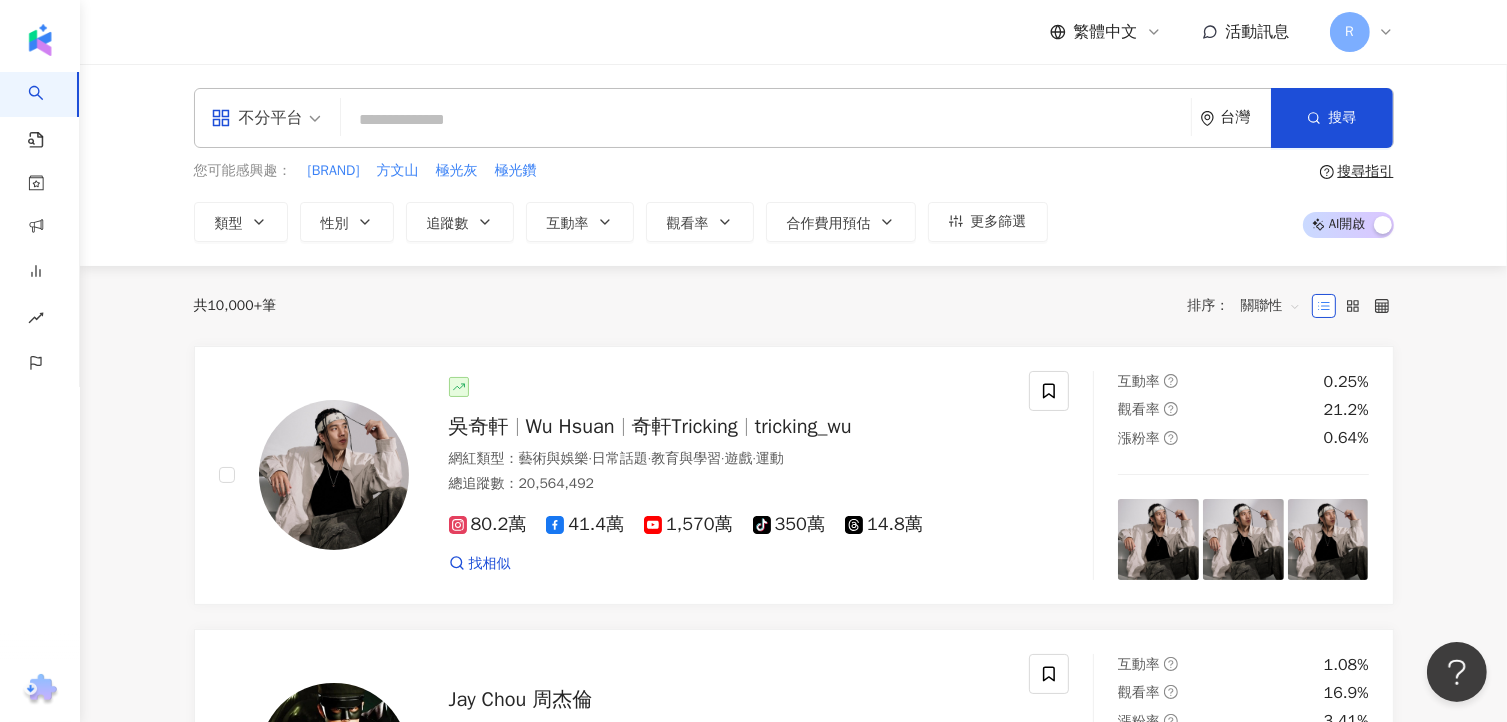 click at bounding box center [766, 120] 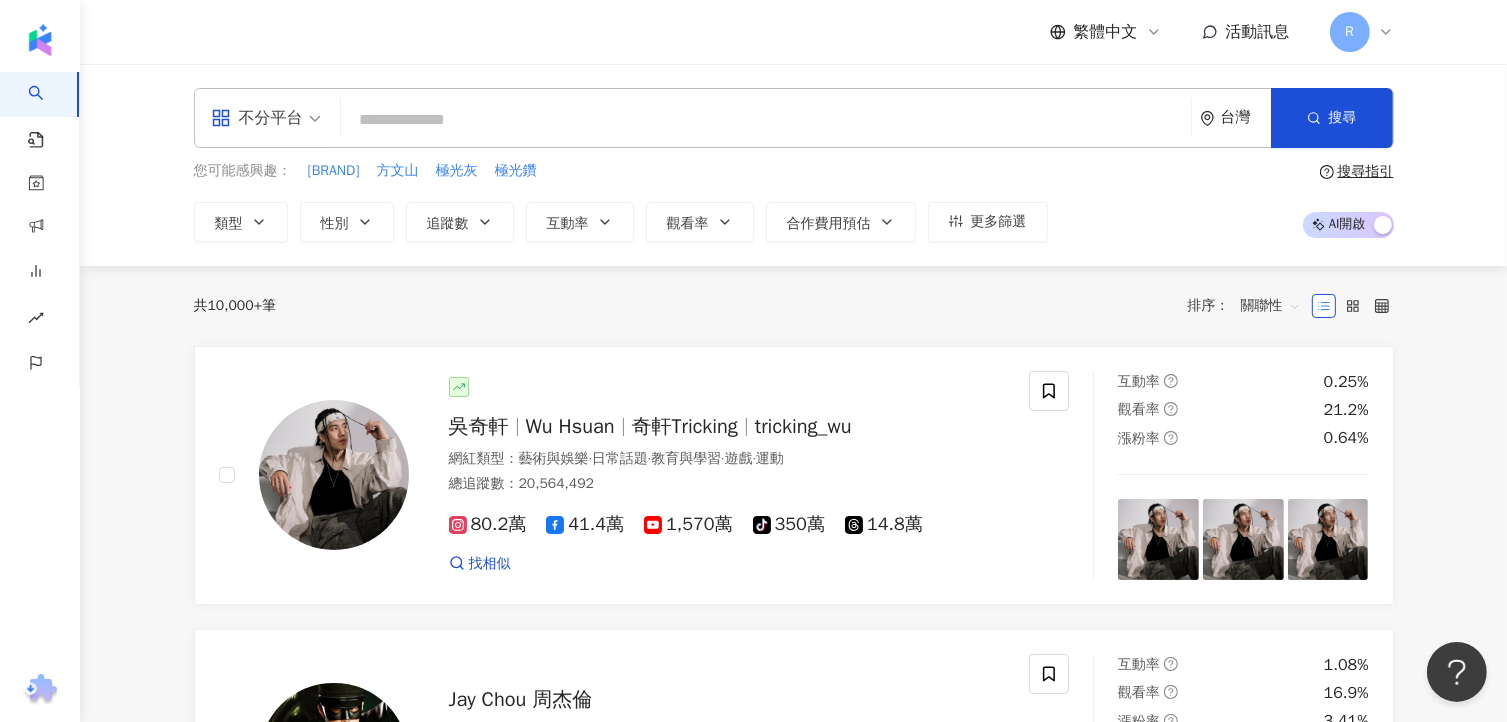 click on "不分平台" at bounding box center [257, 118] 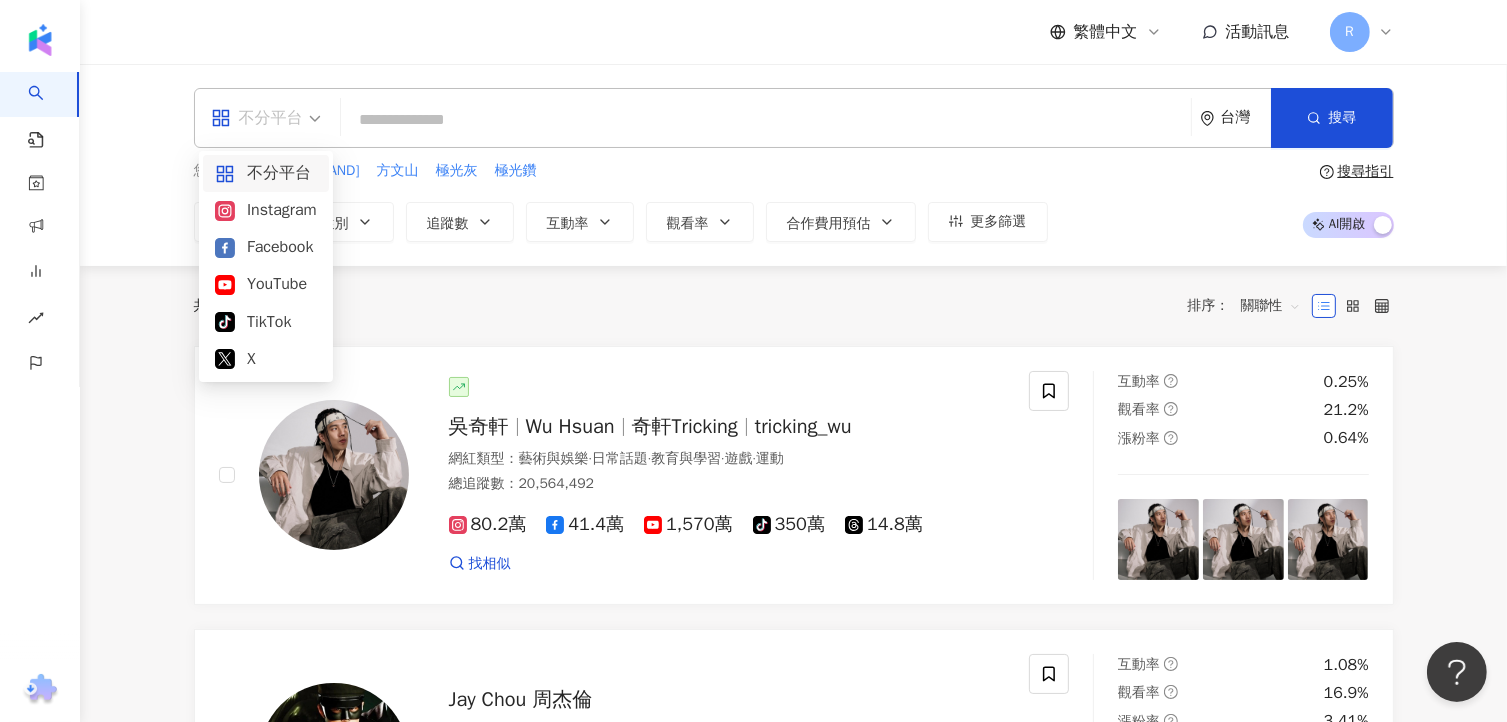 click at bounding box center (766, 120) 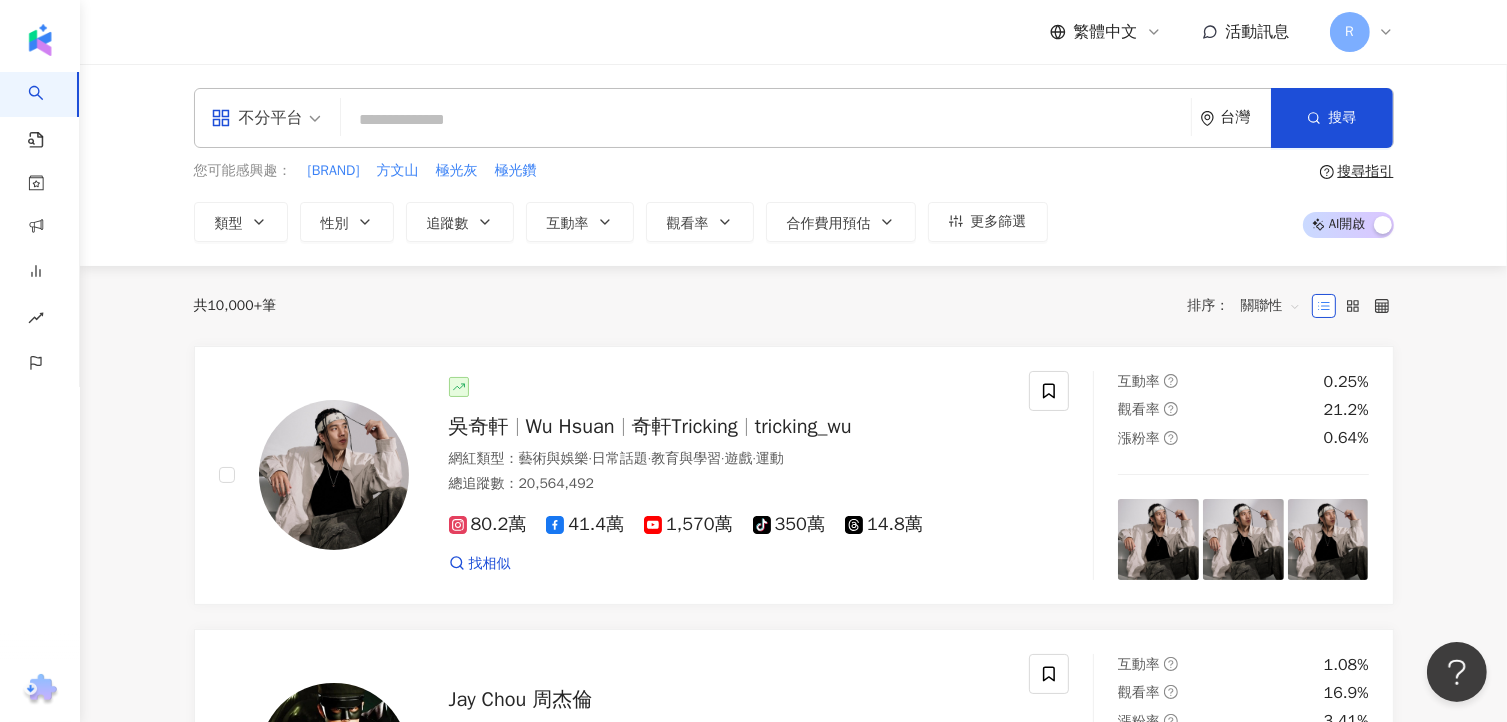click on "不分平台 台灣 搜尋" at bounding box center [794, 118] 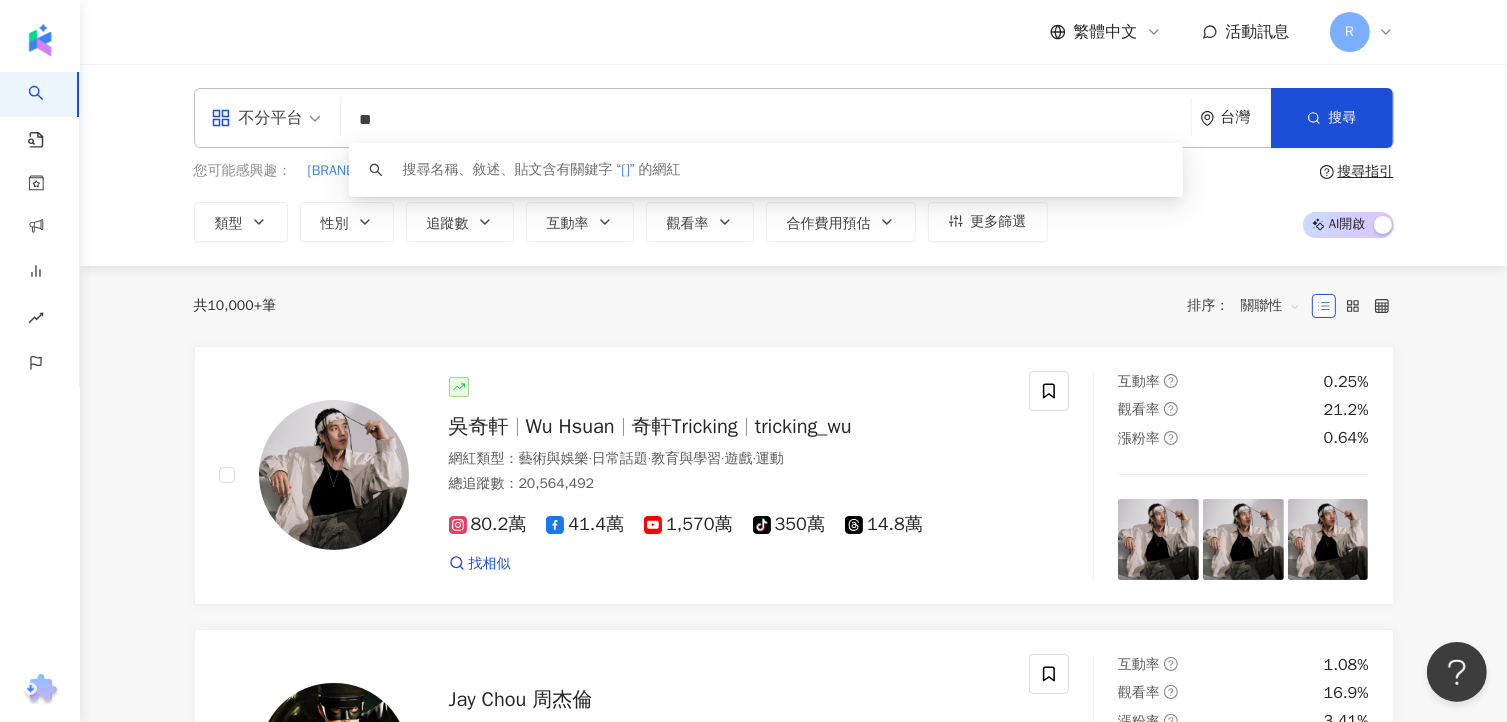 type on "*" 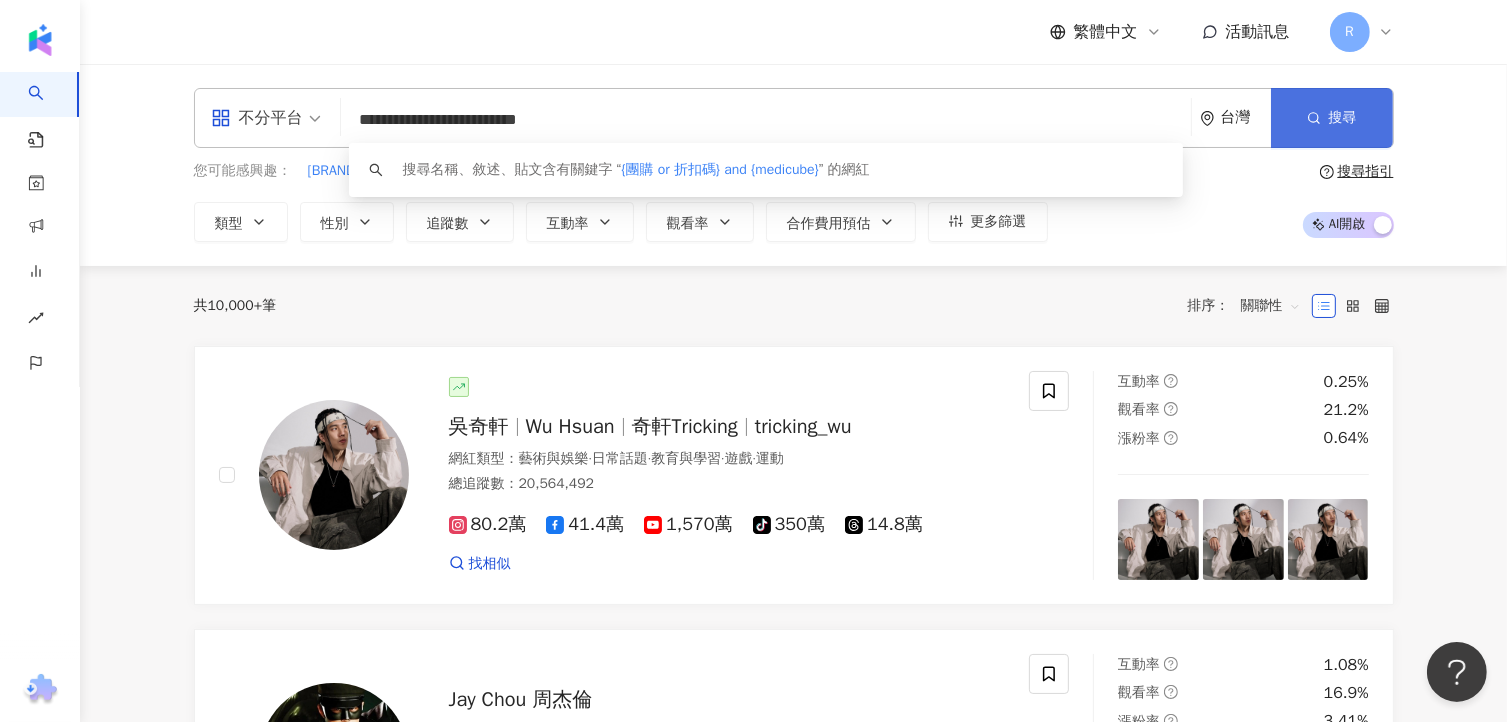 type on "**********" 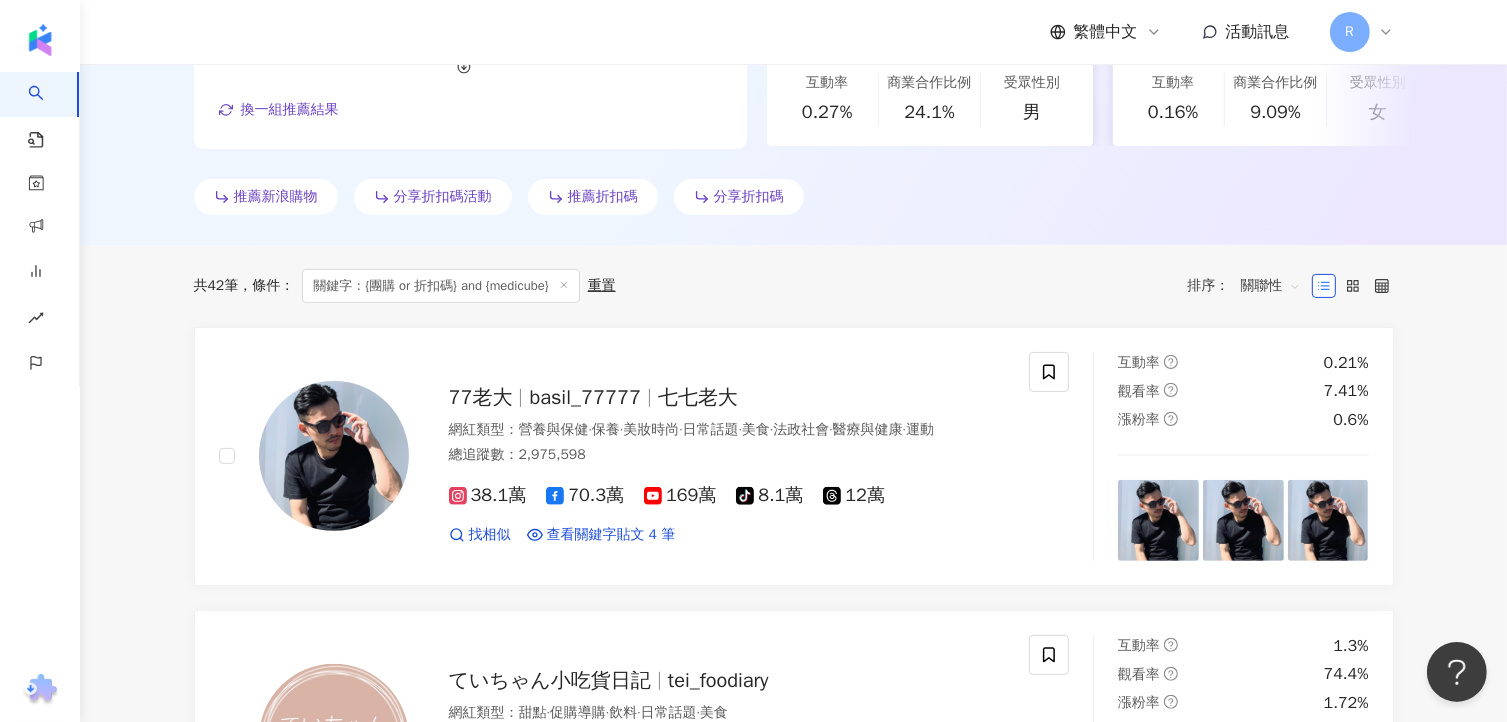 scroll, scrollTop: 0, scrollLeft: 0, axis: both 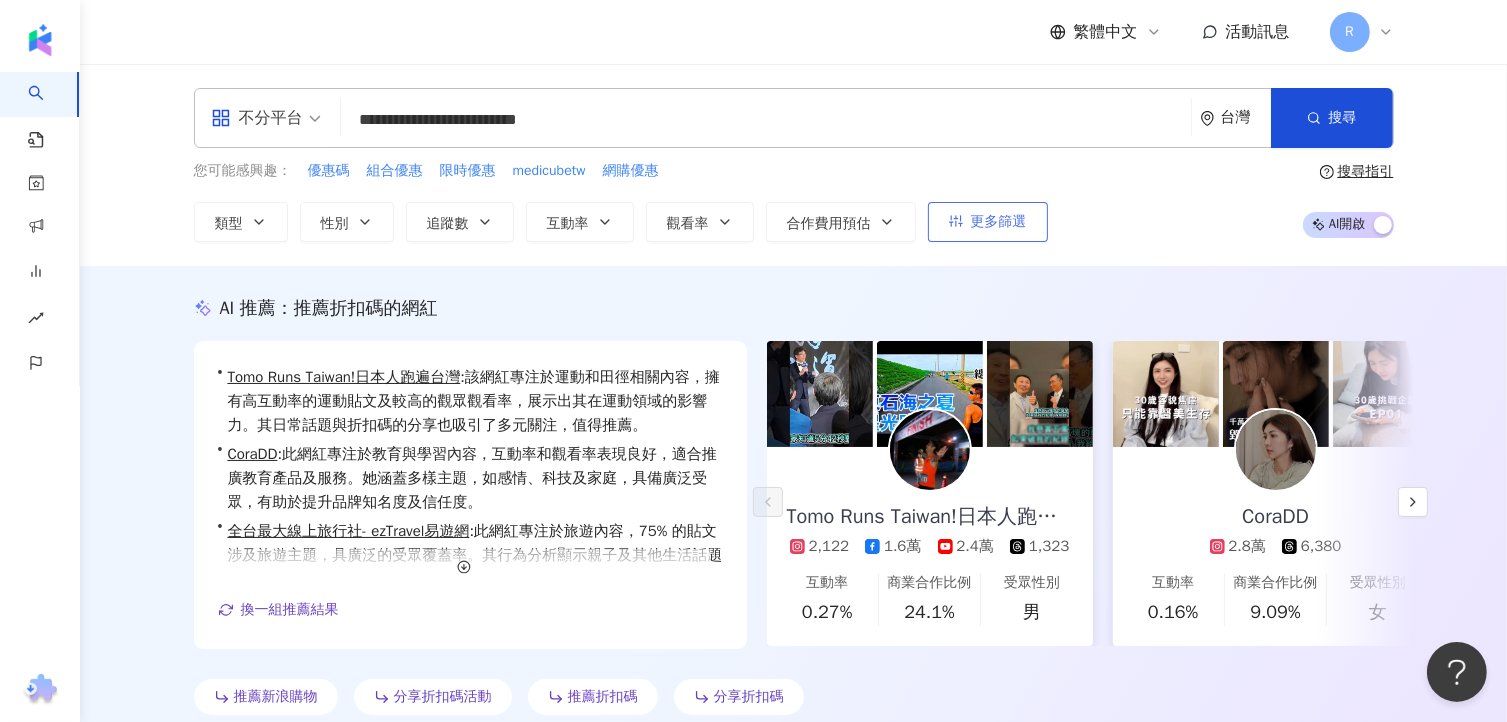click on "更多篩選" at bounding box center (999, 222) 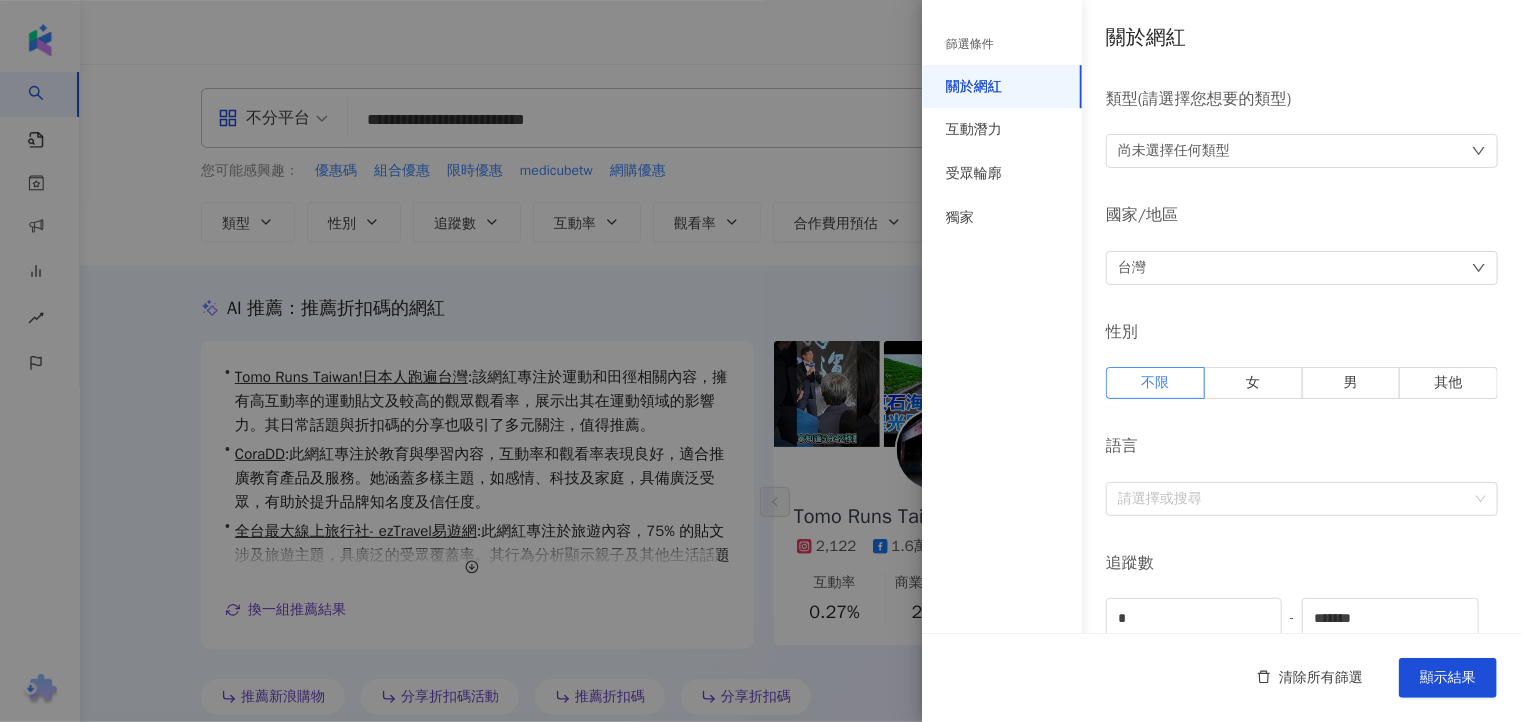 click at bounding box center (761, 361) 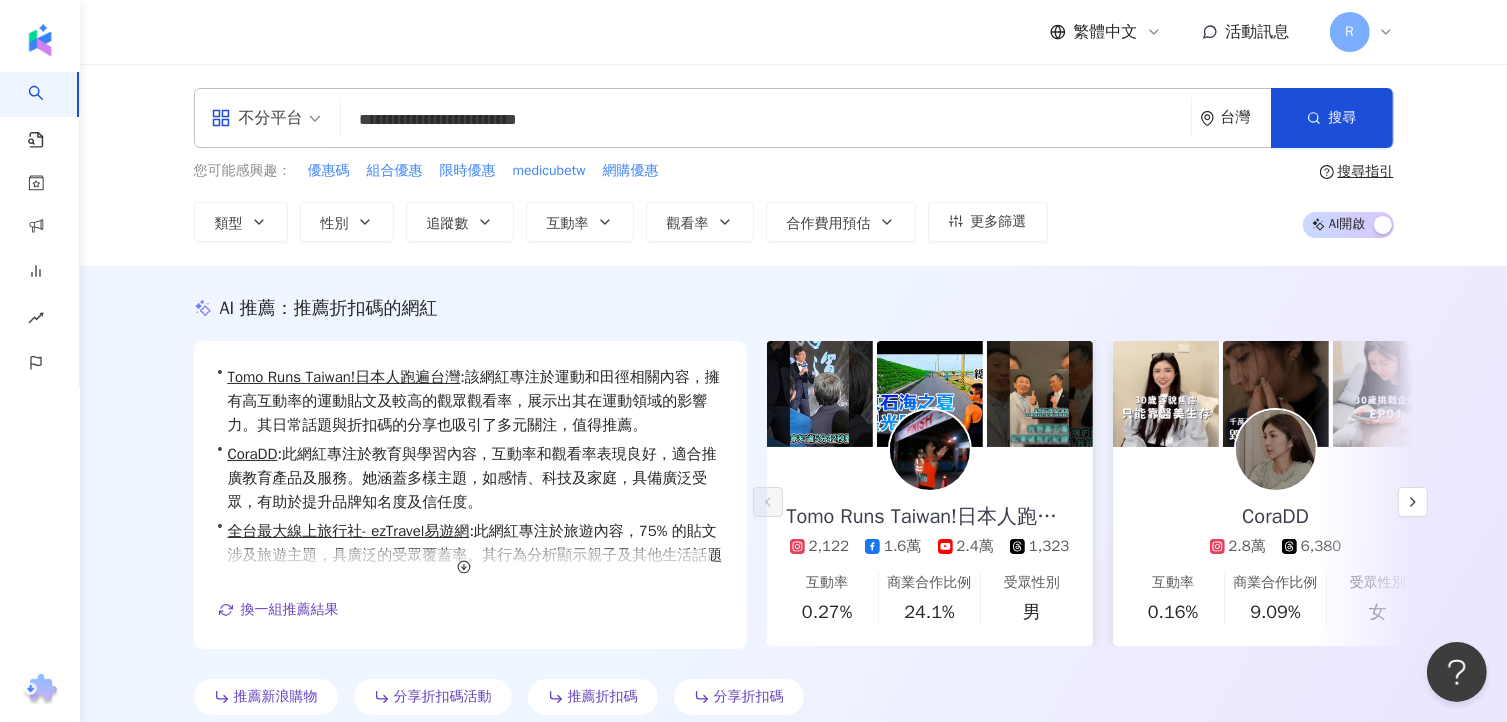 click on "AI  開啟 AI  關閉" at bounding box center (1348, 225) 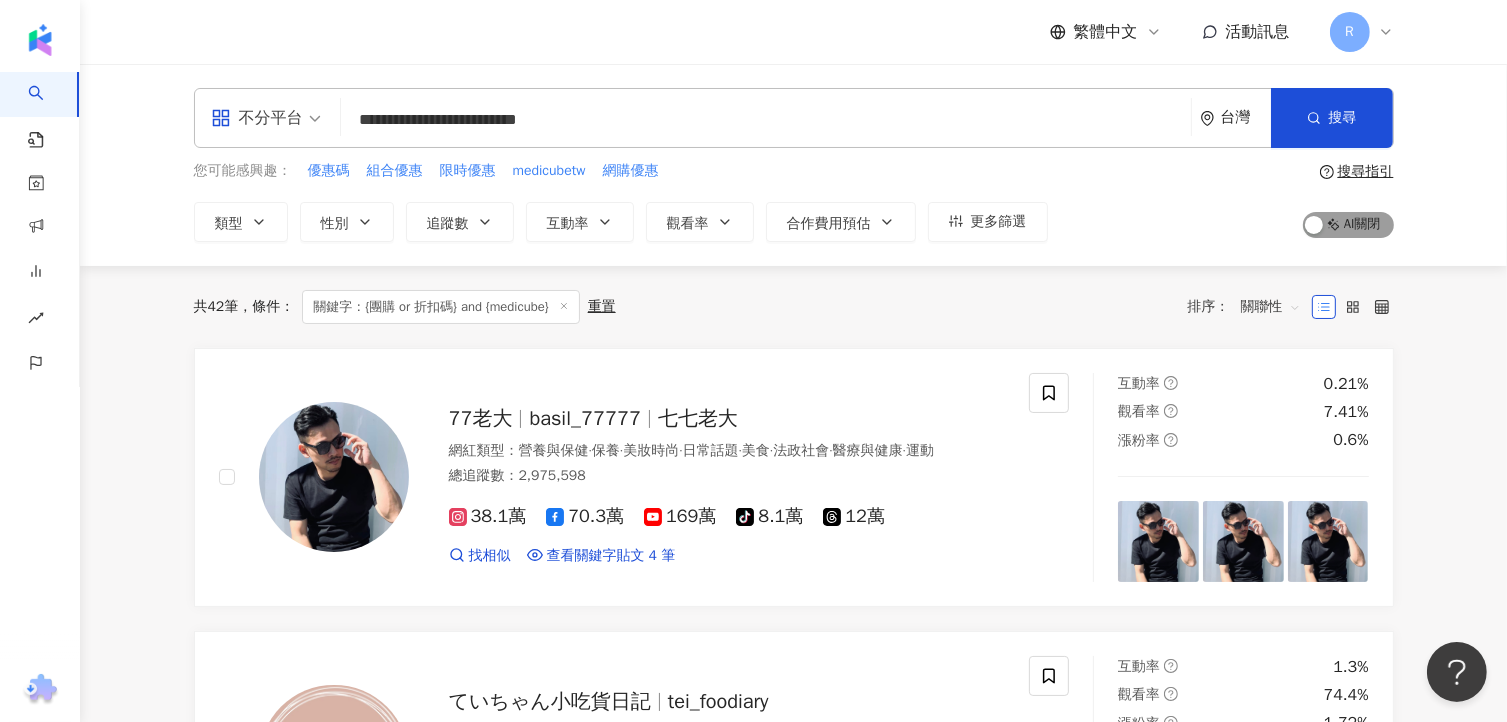 click on "AI  開啟 AI  關閉" at bounding box center [1348, 225] 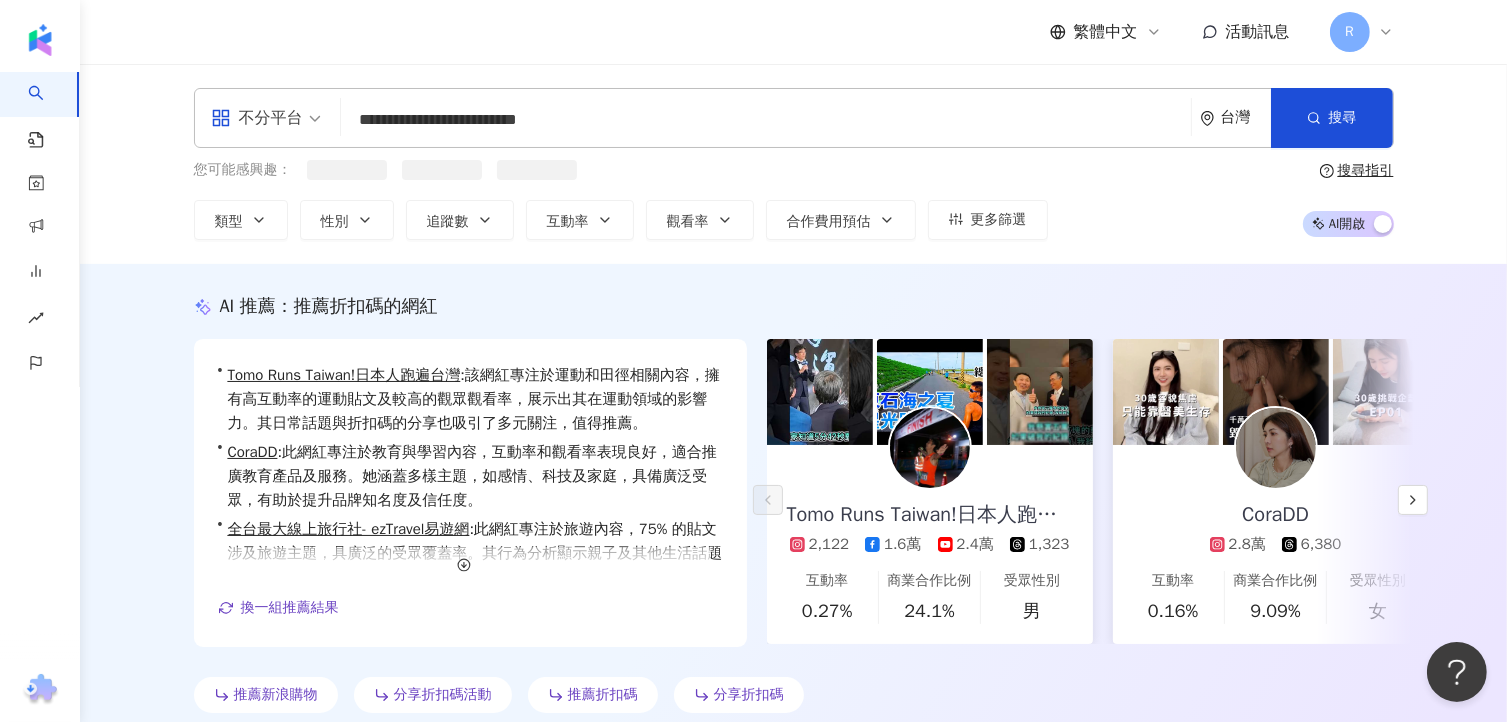 click on "搜尋指引" at bounding box center [1366, 171] 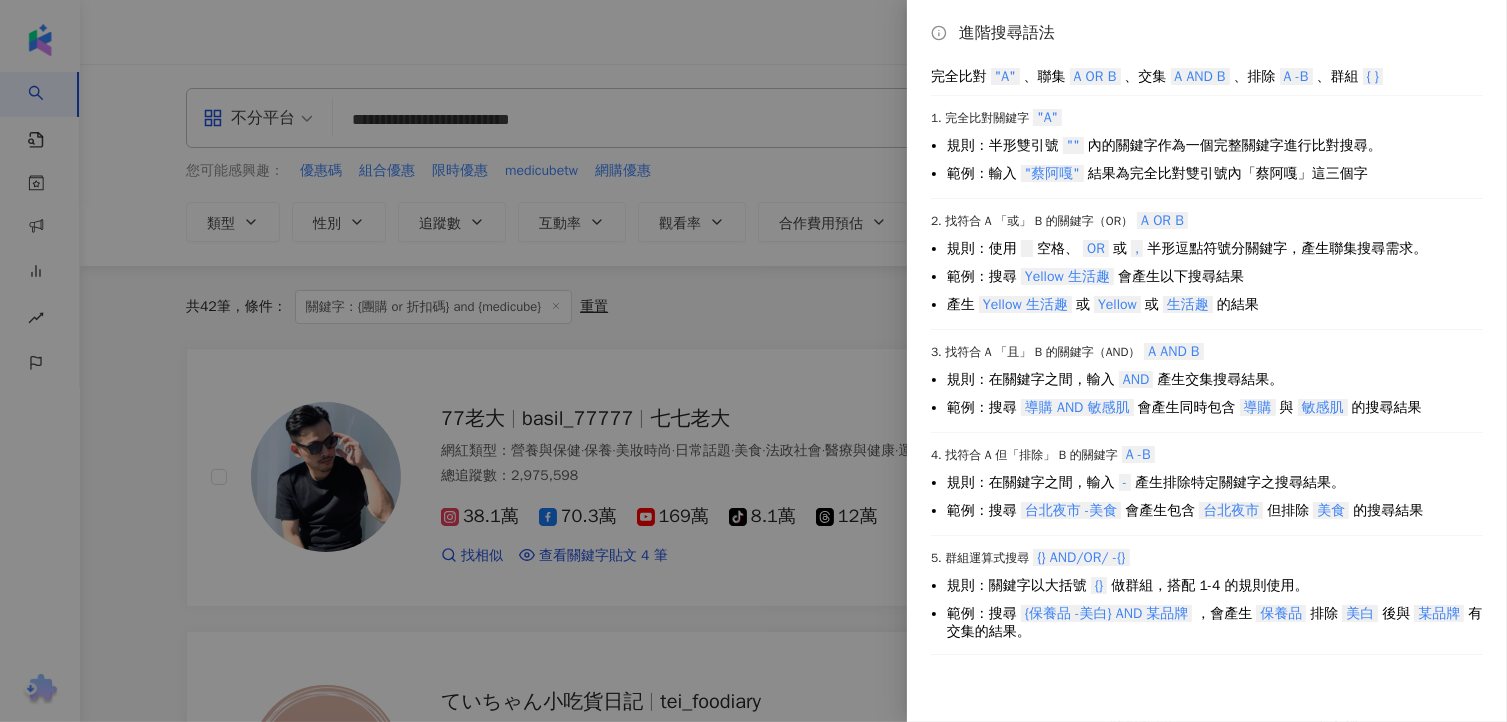 click at bounding box center [753, 361] 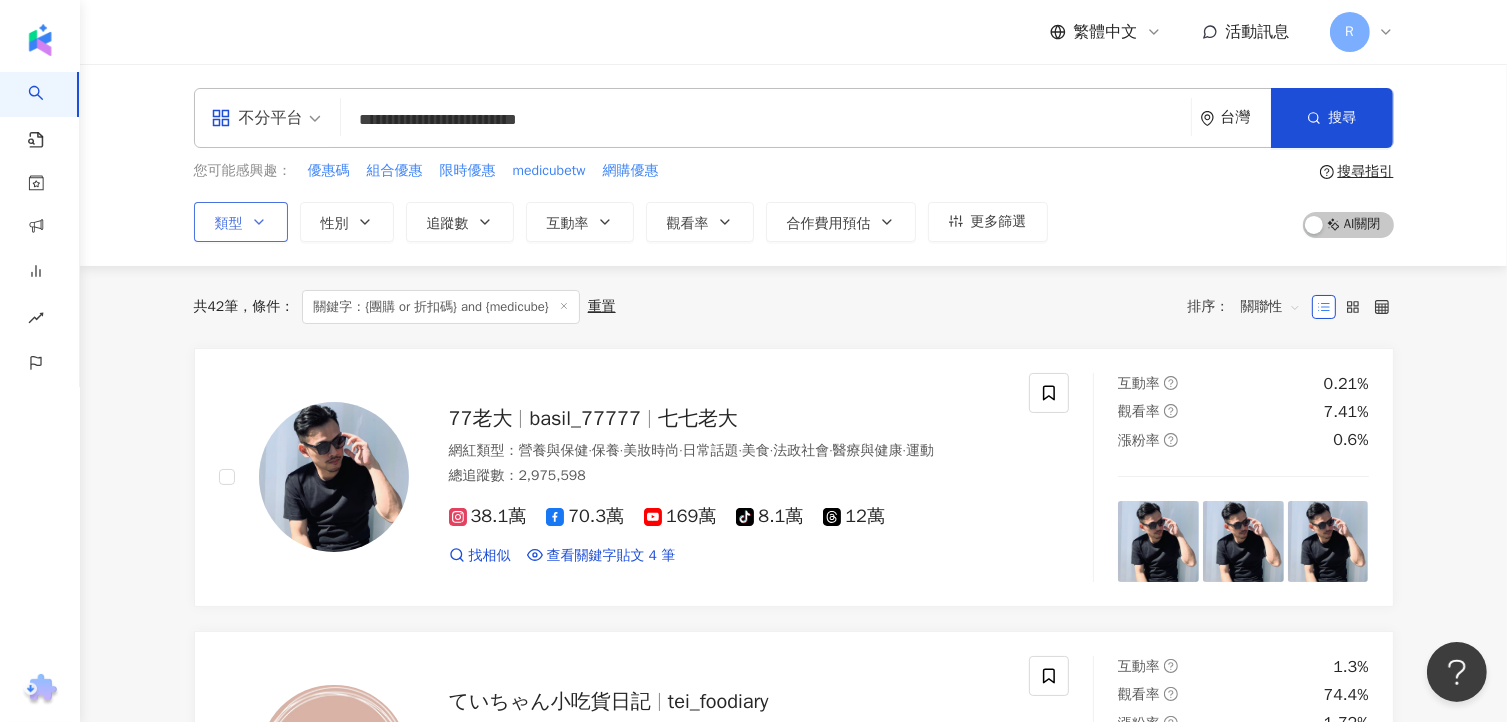 click 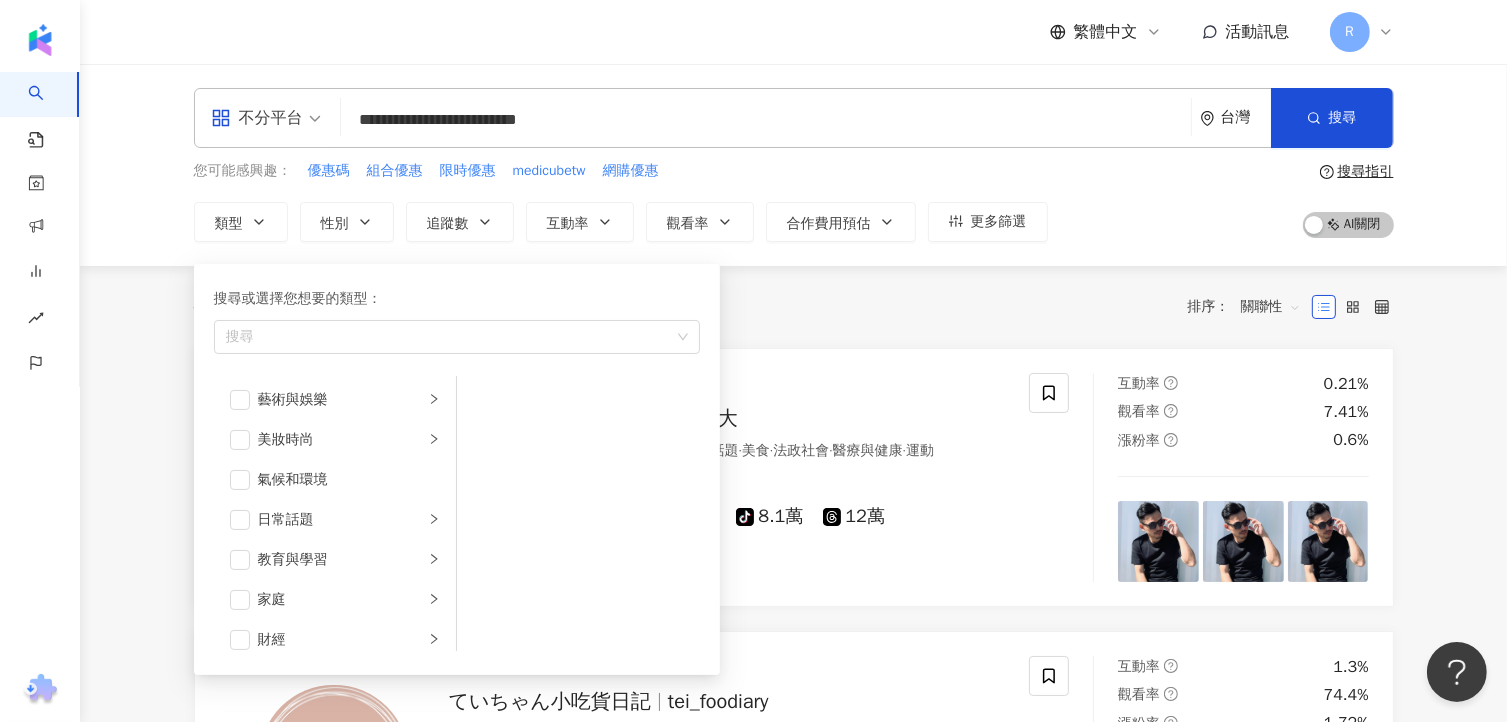 click on "**********" at bounding box center (793, 165) 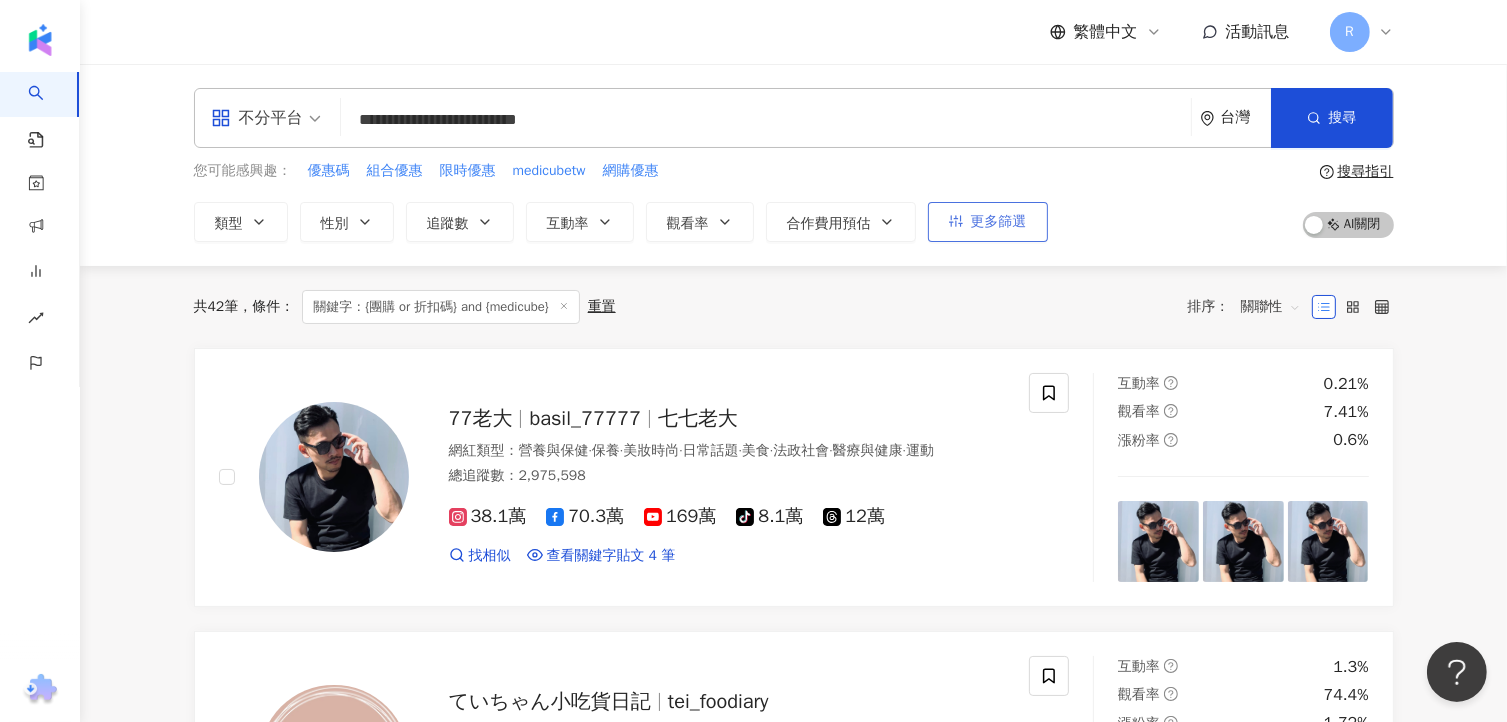 click on "更多篩選" at bounding box center (999, 222) 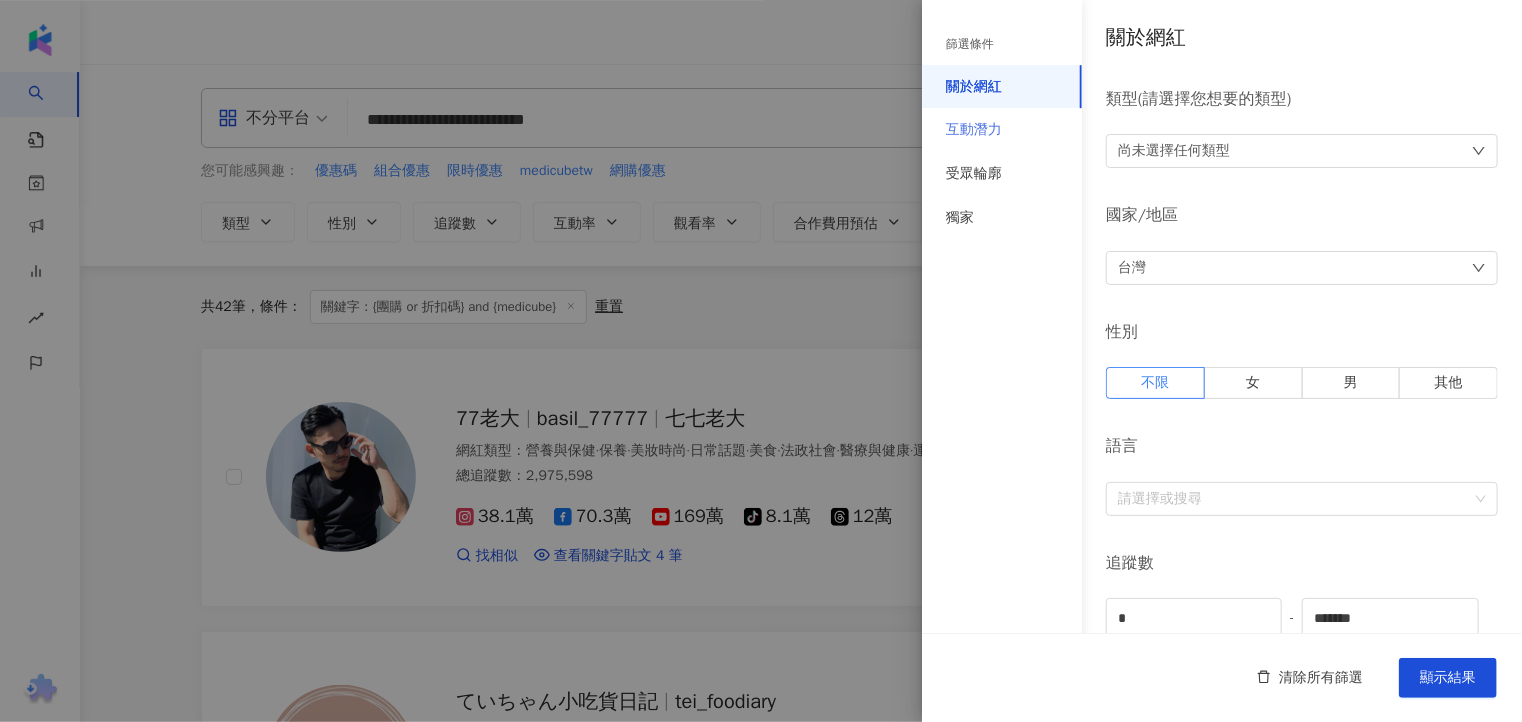 click on "互動潛力" at bounding box center (1002, 130) 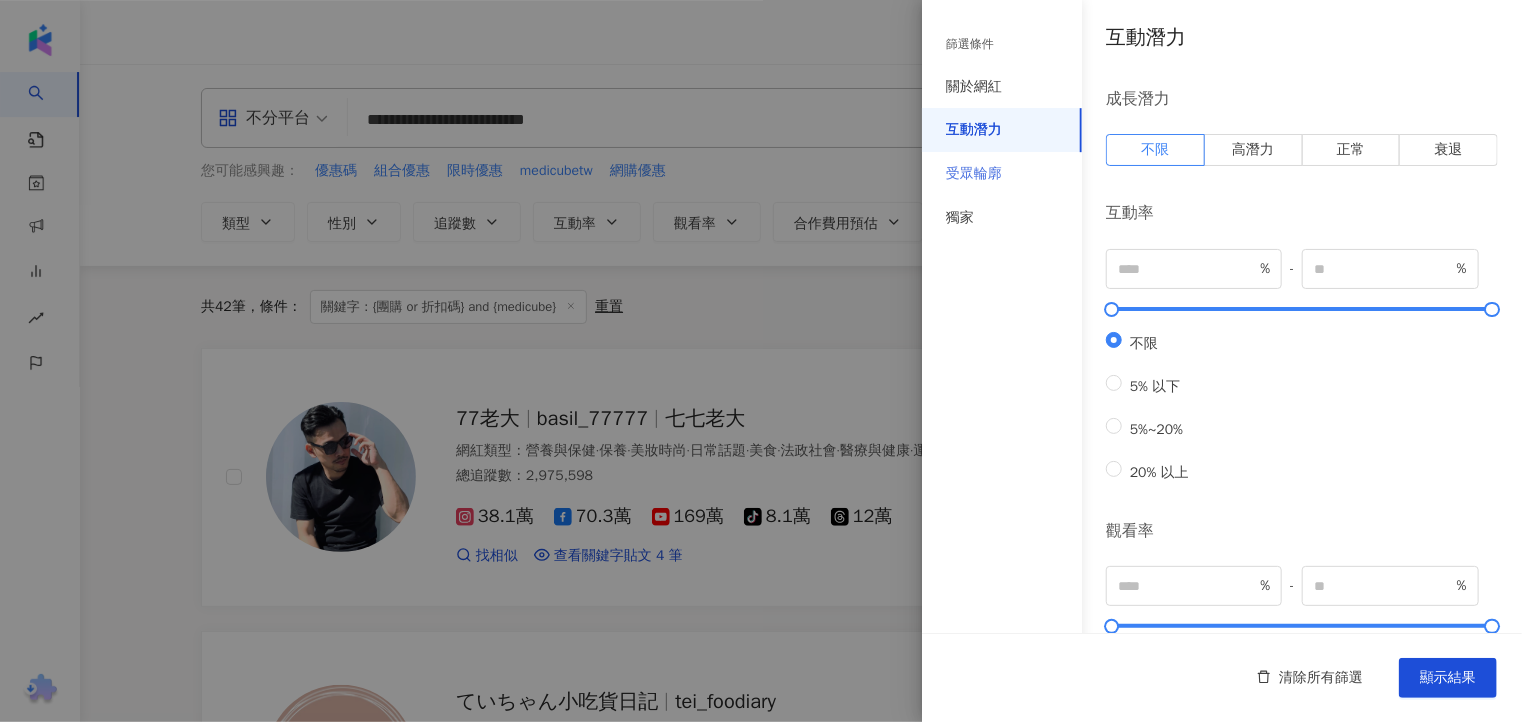 click on "受眾輪廓" at bounding box center (1002, 174) 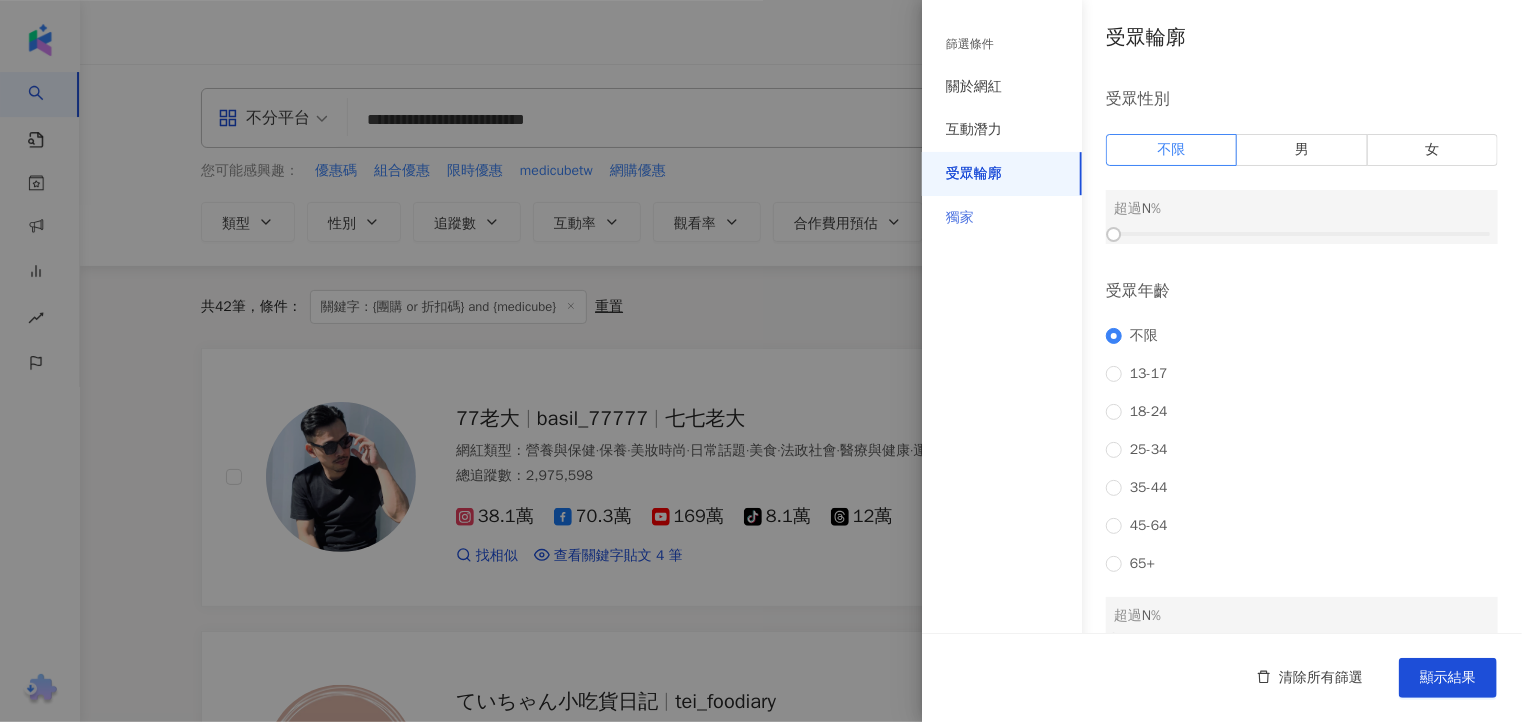 click on "獨家" at bounding box center [1002, 218] 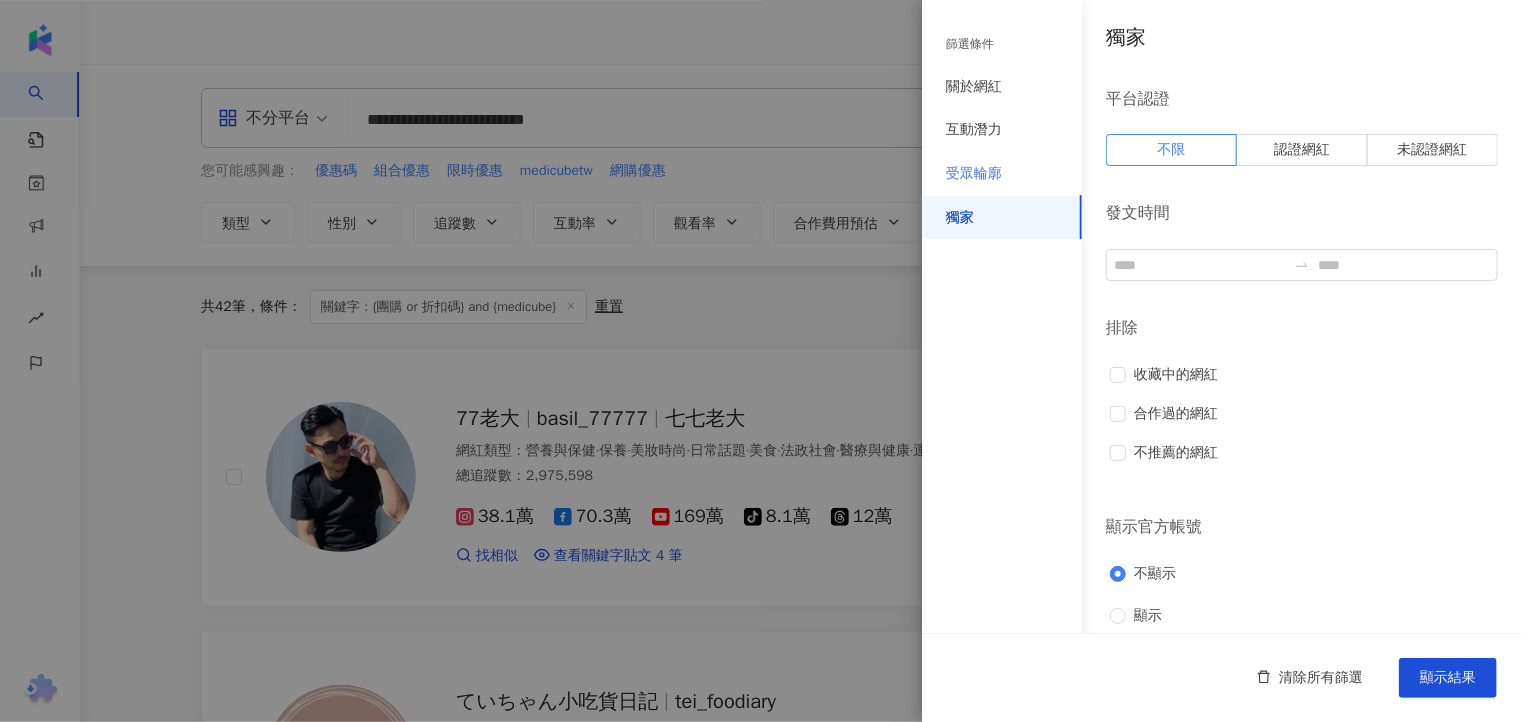 click on "受眾輪廓" at bounding box center (1002, 174) 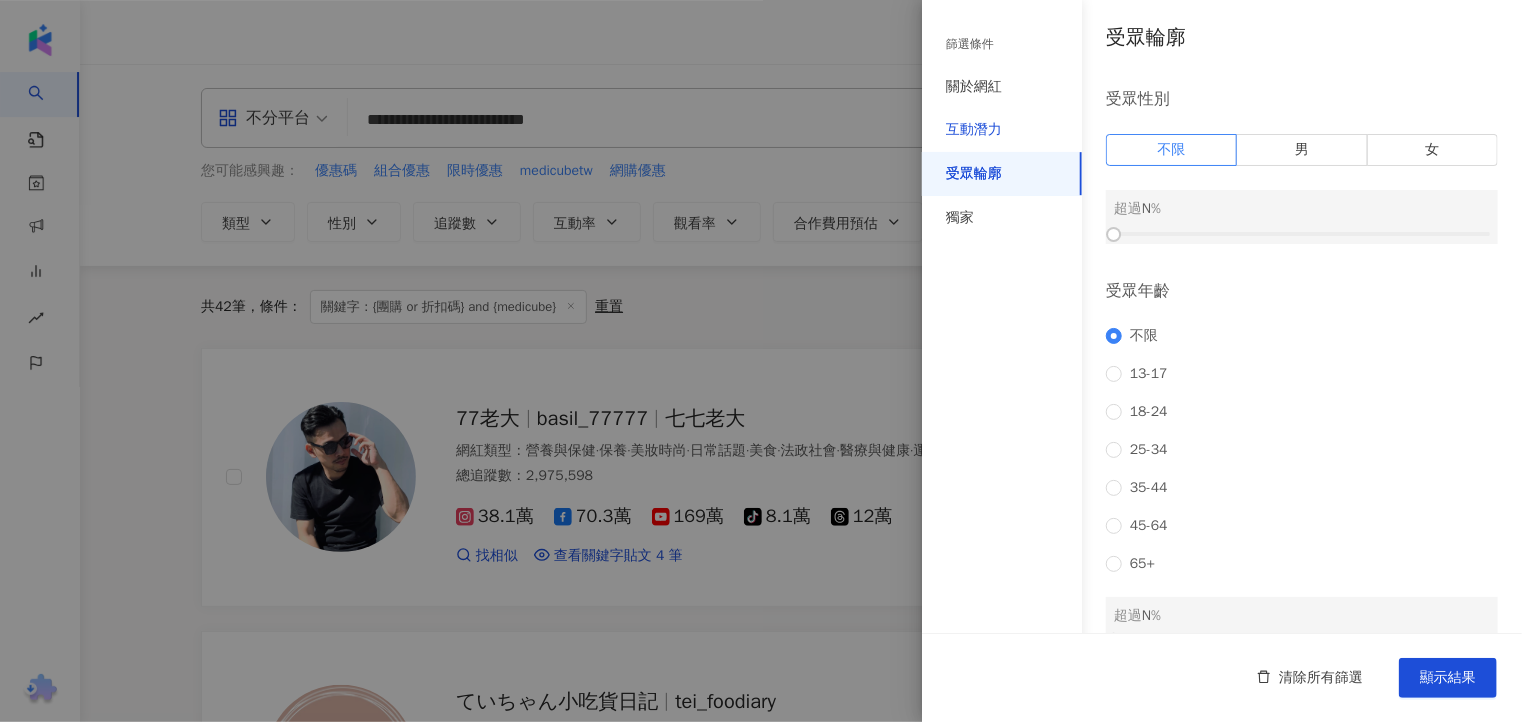 click on "互動潛力" at bounding box center [974, 130] 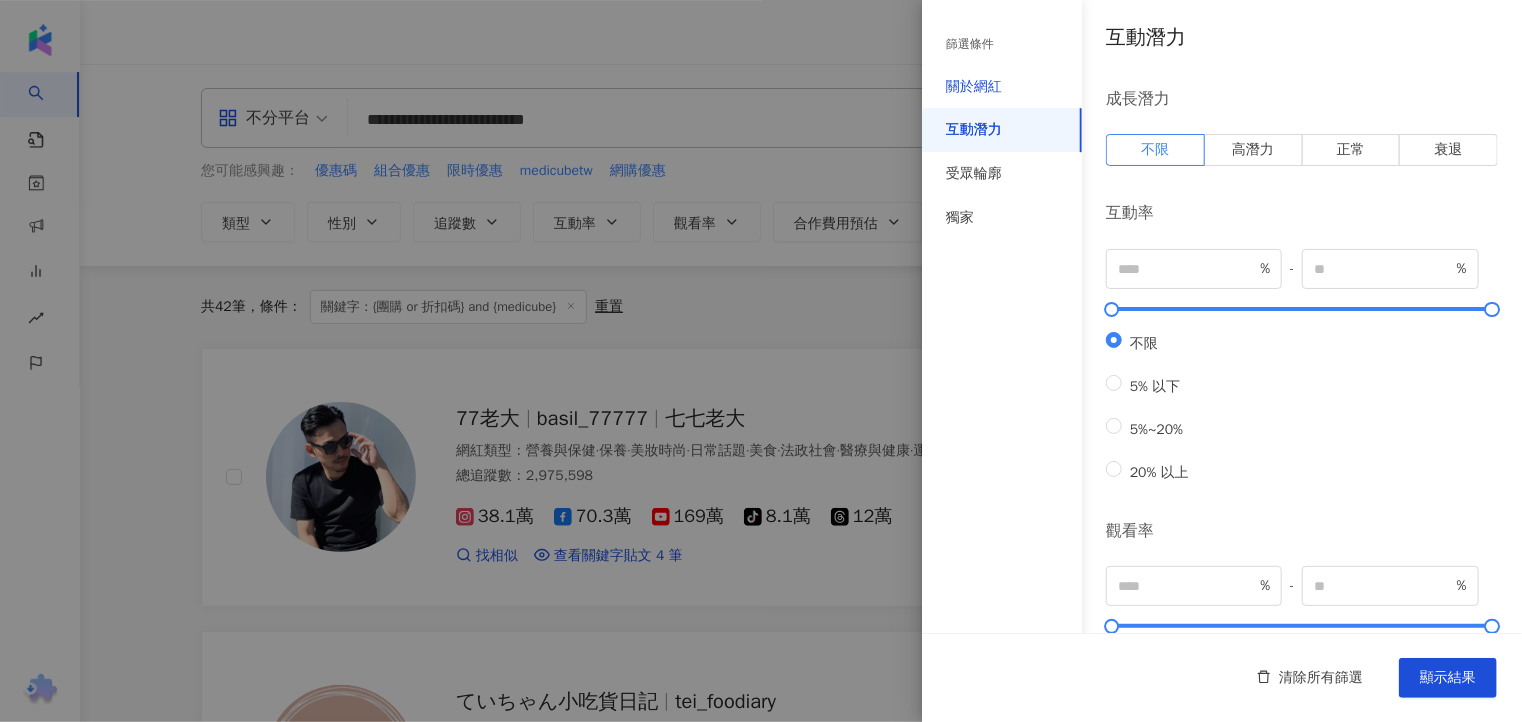 click on "關於網紅" at bounding box center (974, 87) 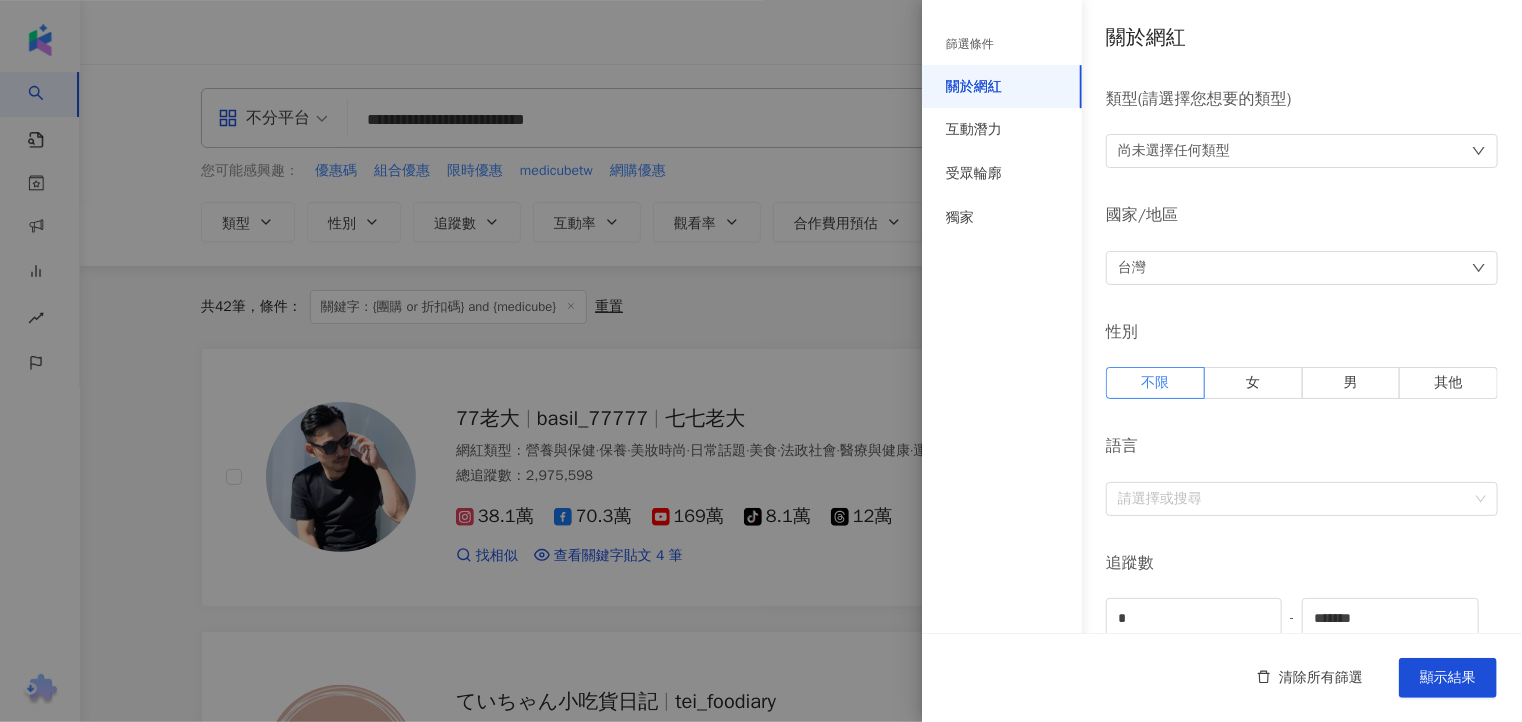 click on "篩選條件" at bounding box center (1002, 44) 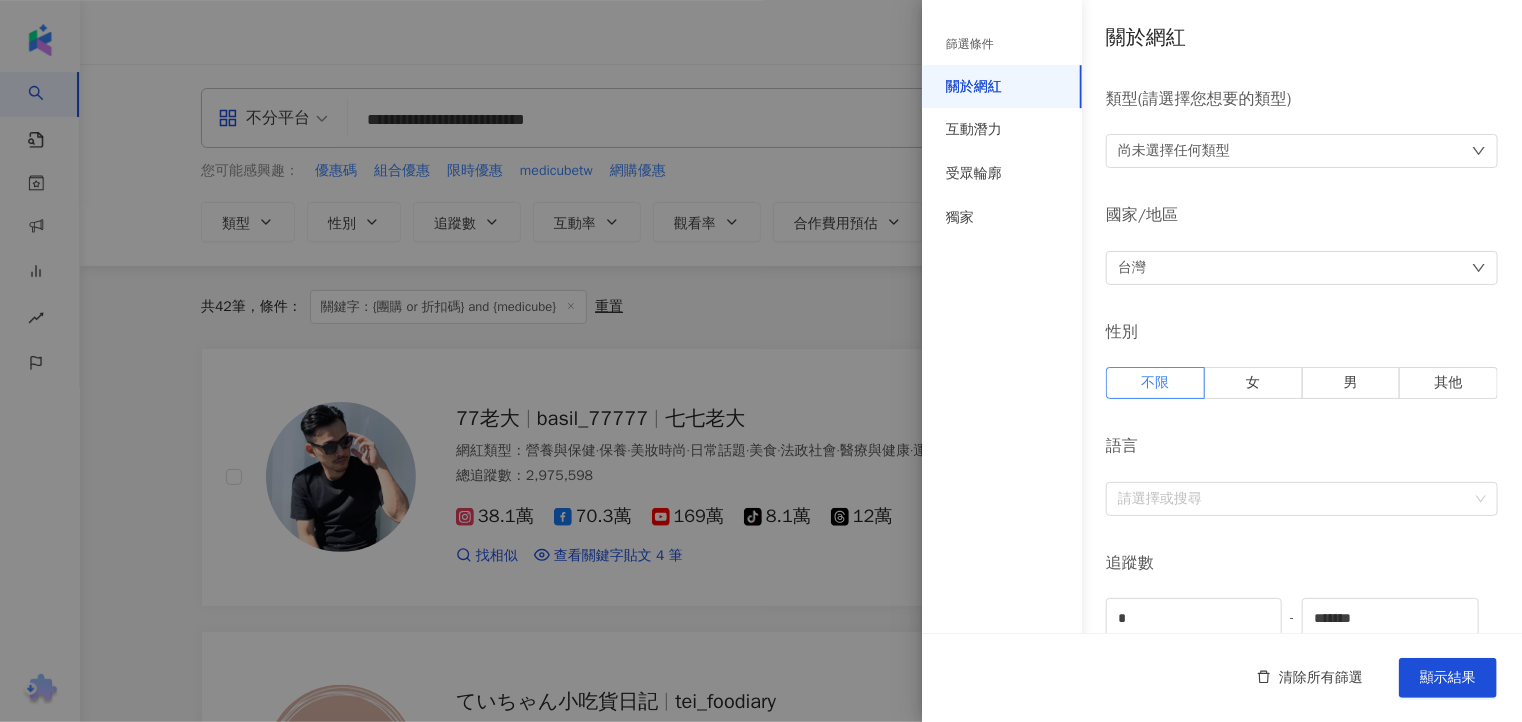 click at bounding box center (761, 361) 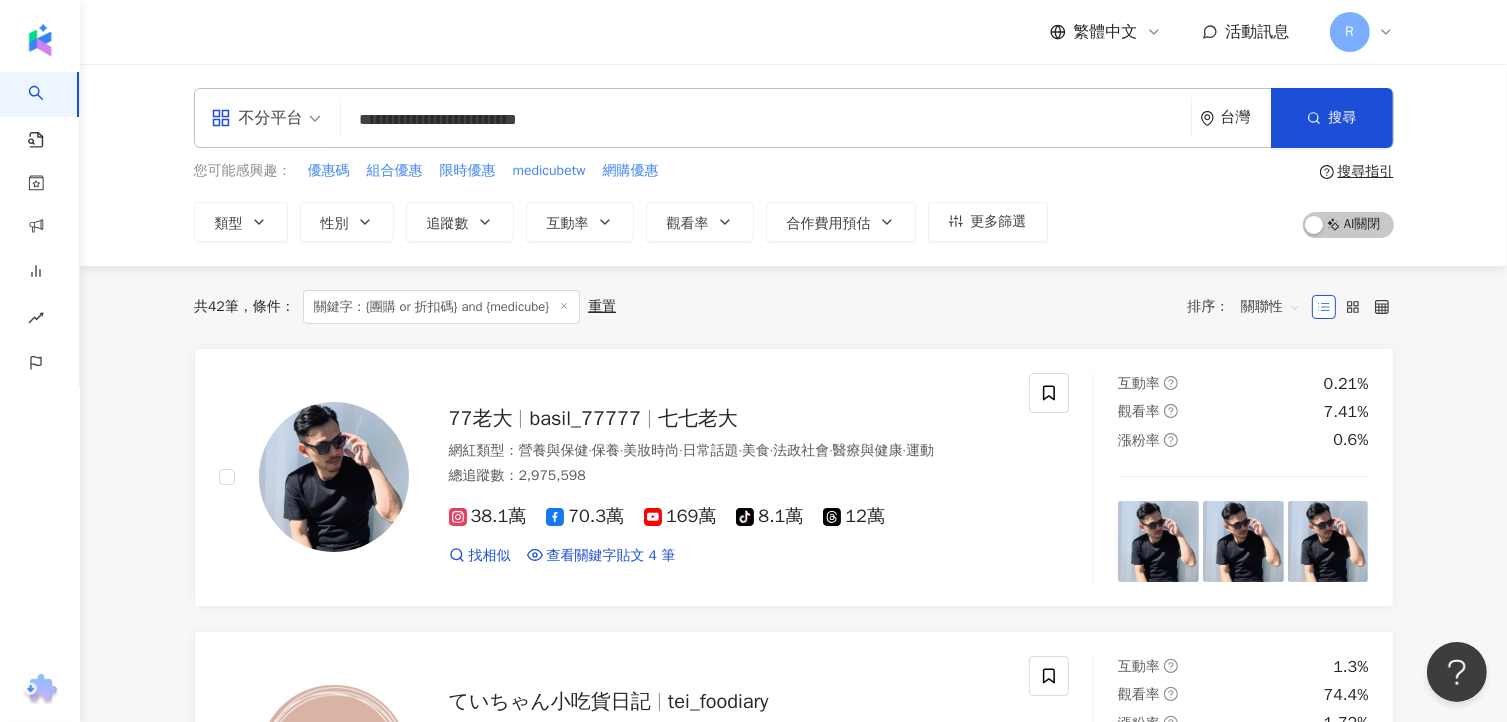 click on "觀看率" at bounding box center [688, 224] 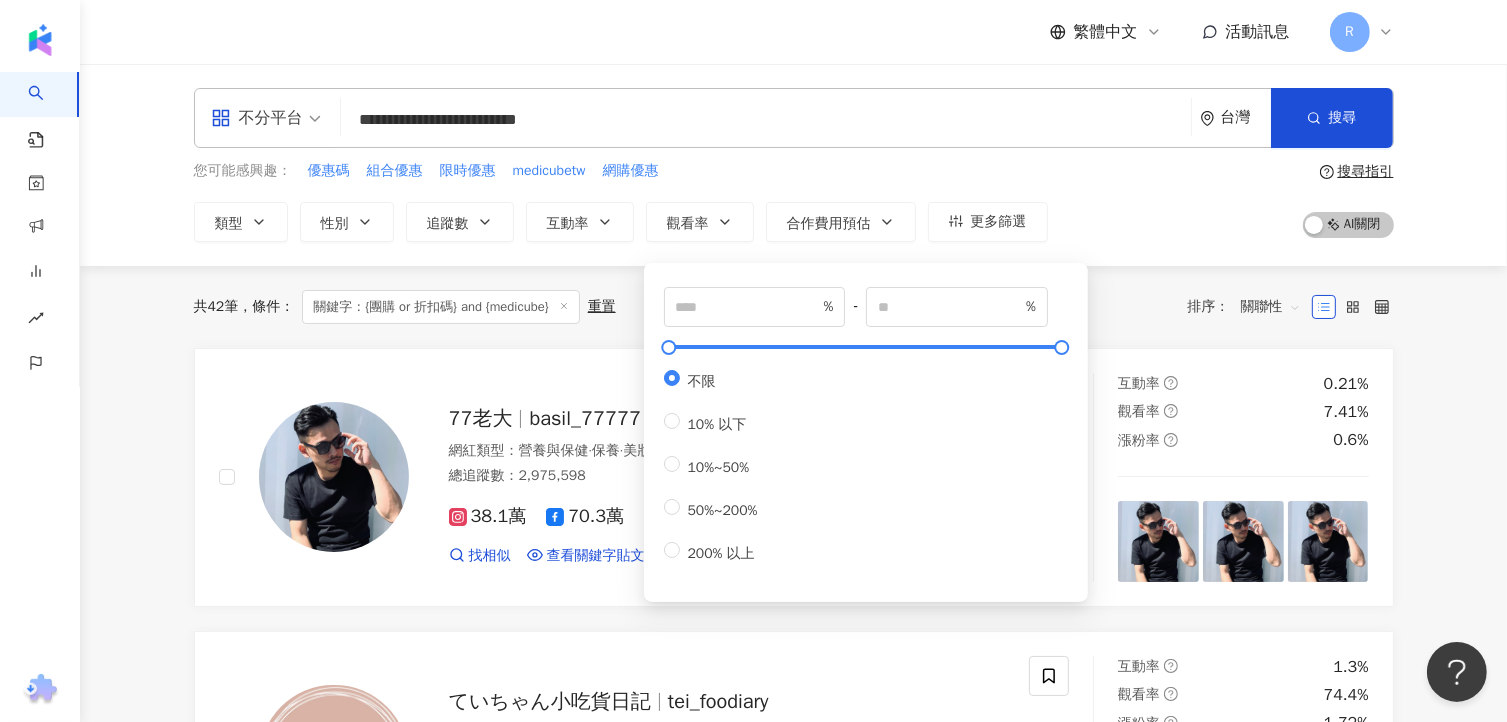 click on "您可能感興趣： 優惠碼  組合優惠  限時優惠  medicubetw  網購優惠  類型 性別 追蹤數 互動率 觀看率 合作費用預估  更多篩選 篩選條件 關於網紅 互動潛力 受眾輪廓 獨家 關於網紅 類型  ( 請選擇您想要的類型 ) 尚未選擇任何類型 國家/地區 台灣 性別 不限 女 男 其他 語言     請選擇或搜尋 追蹤數 *  -  ******* 不限 小型 奈米網紅 (<1萬) 微型網紅 (1萬-3萬) 小型網紅 (3萬-5萬) 中型 中小型網紅 (5萬-10萬) 中型網紅 (10萬-30萬) 中大型網紅 (30萬-50萬) 大型 大型網紅 (50萬-100萬) 百萬網紅 (>100萬) 合作費用預估 不限 限制金額 $ *  -  $ ******* 幣別 : 新台幣 TWD 互動潛力 成長潛力 不限 高潛力 正常 衰退 互動率 %  -  % 不限 5% 以下 5%~20% 20% 以上 觀看率 %  -  % 不限 10% 以下 10%~50% 50%~200% 200% 以上 漲粉率 %  -  % 不限 10% 以下 10%~50% 50%~200% 200% 以上 受眾輪廓 受眾性別 不限 男 女   超過  N % 不限" at bounding box center (794, 201) 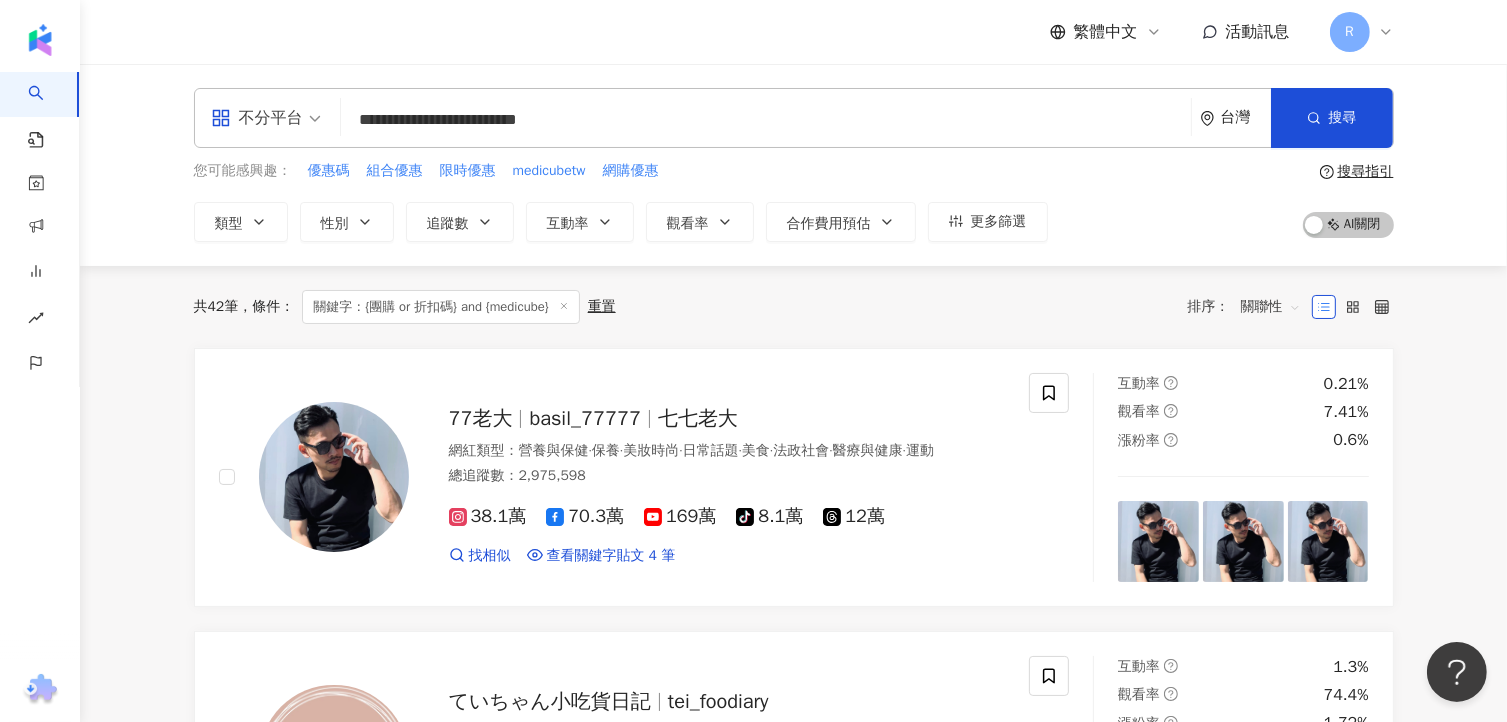 click on "關聯性" at bounding box center (1271, 307) 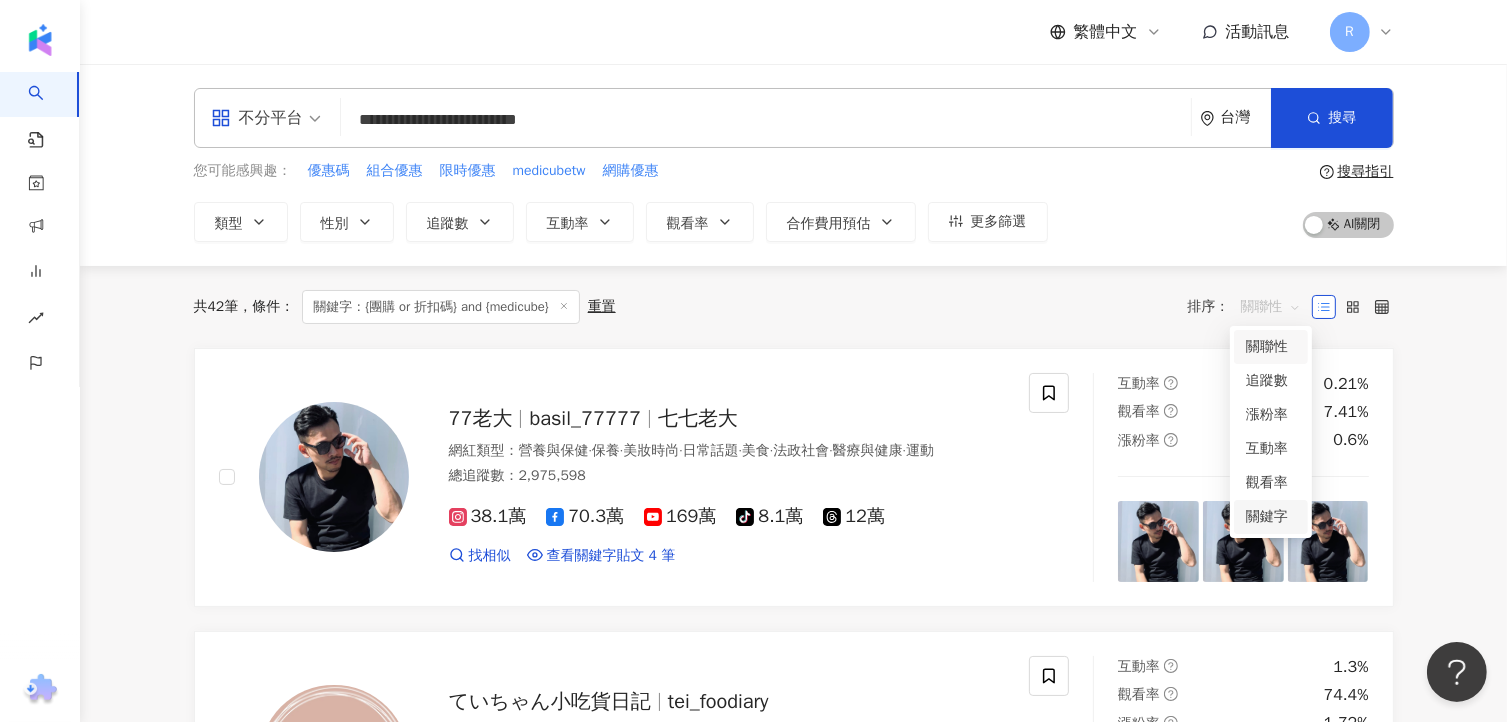 click on "關鍵字" at bounding box center [1271, 517] 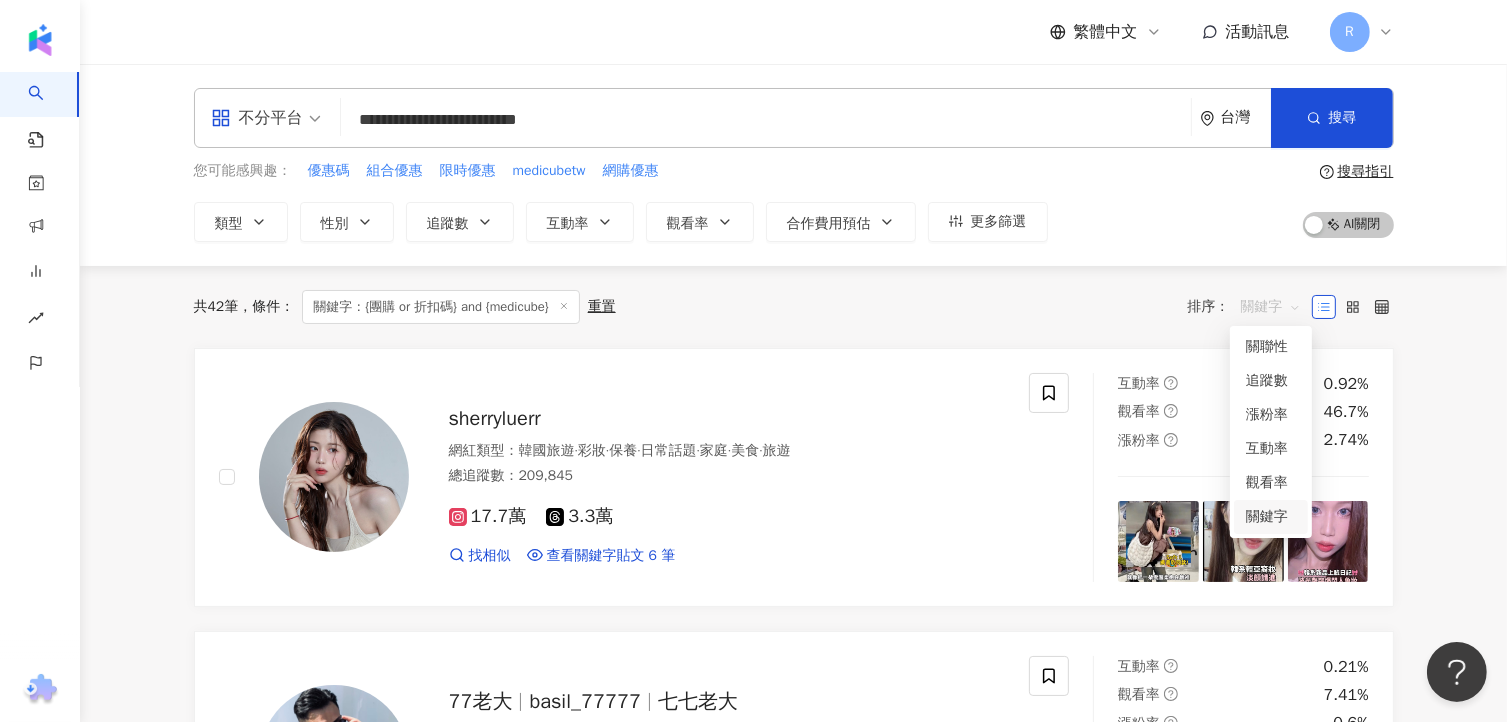 click on "關鍵字" at bounding box center (1271, 307) 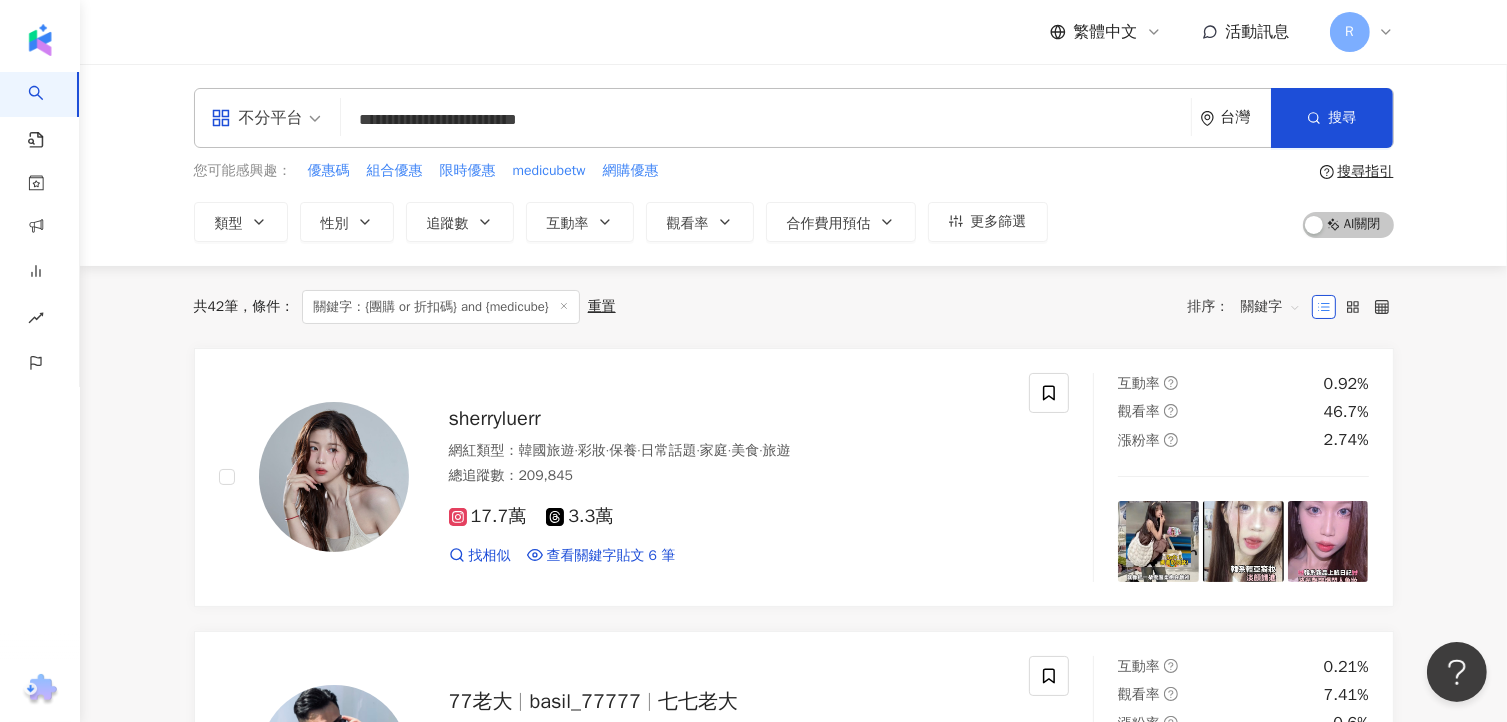 click on "共  42  筆 條件 ： 關鍵字：{團購 or 折扣碼} and {medicube} 重置 排序： 關鍵字" at bounding box center [794, 307] 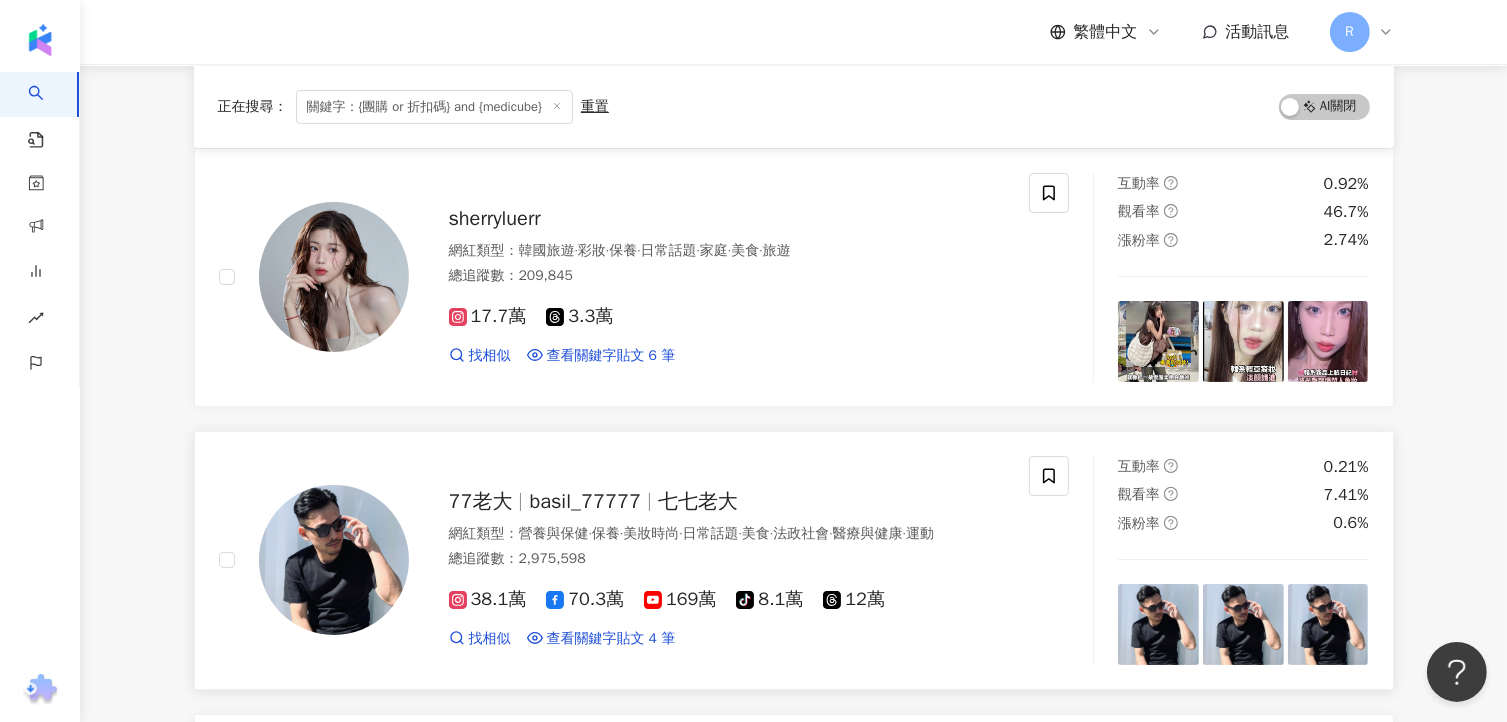 scroll, scrollTop: 600, scrollLeft: 0, axis: vertical 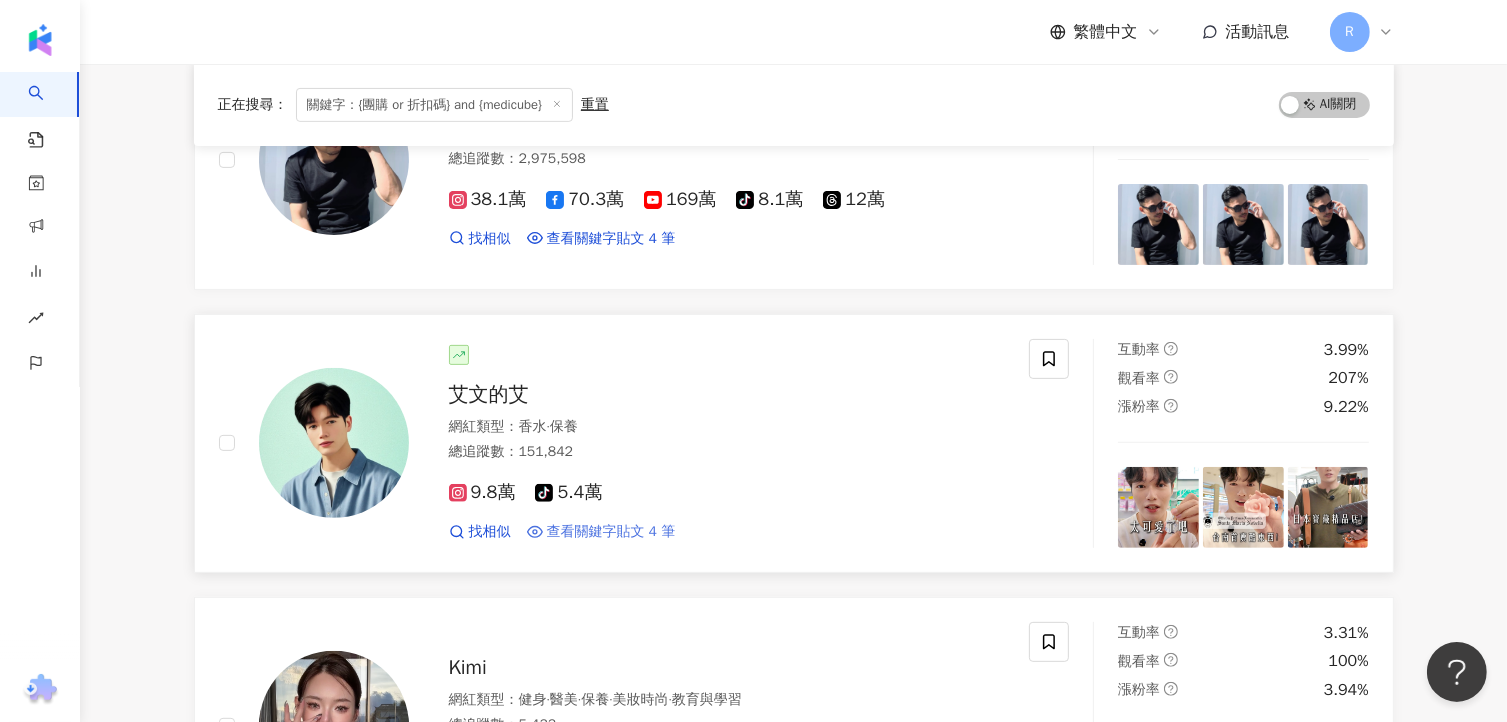click on "查看關鍵字貼文 4 筆" at bounding box center [611, 532] 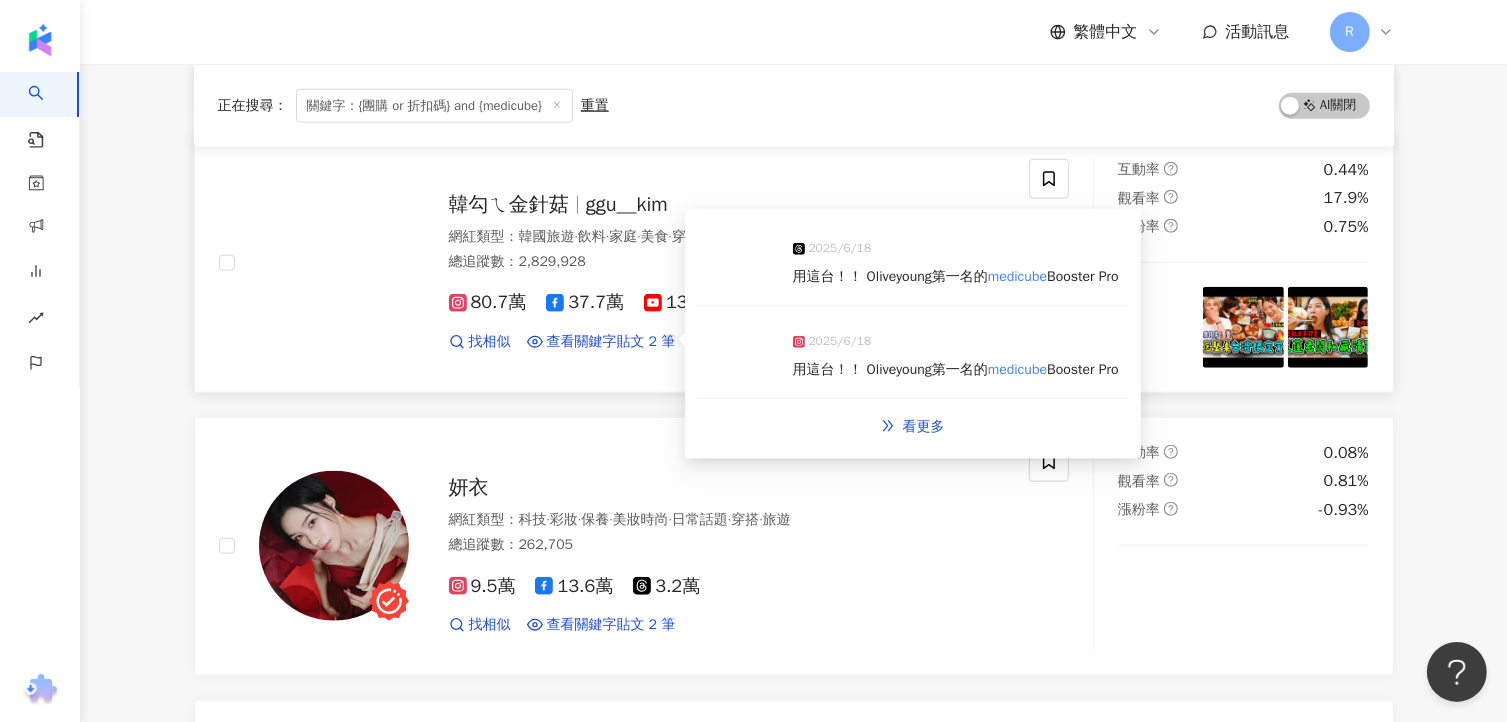 scroll, scrollTop: 2100, scrollLeft: 0, axis: vertical 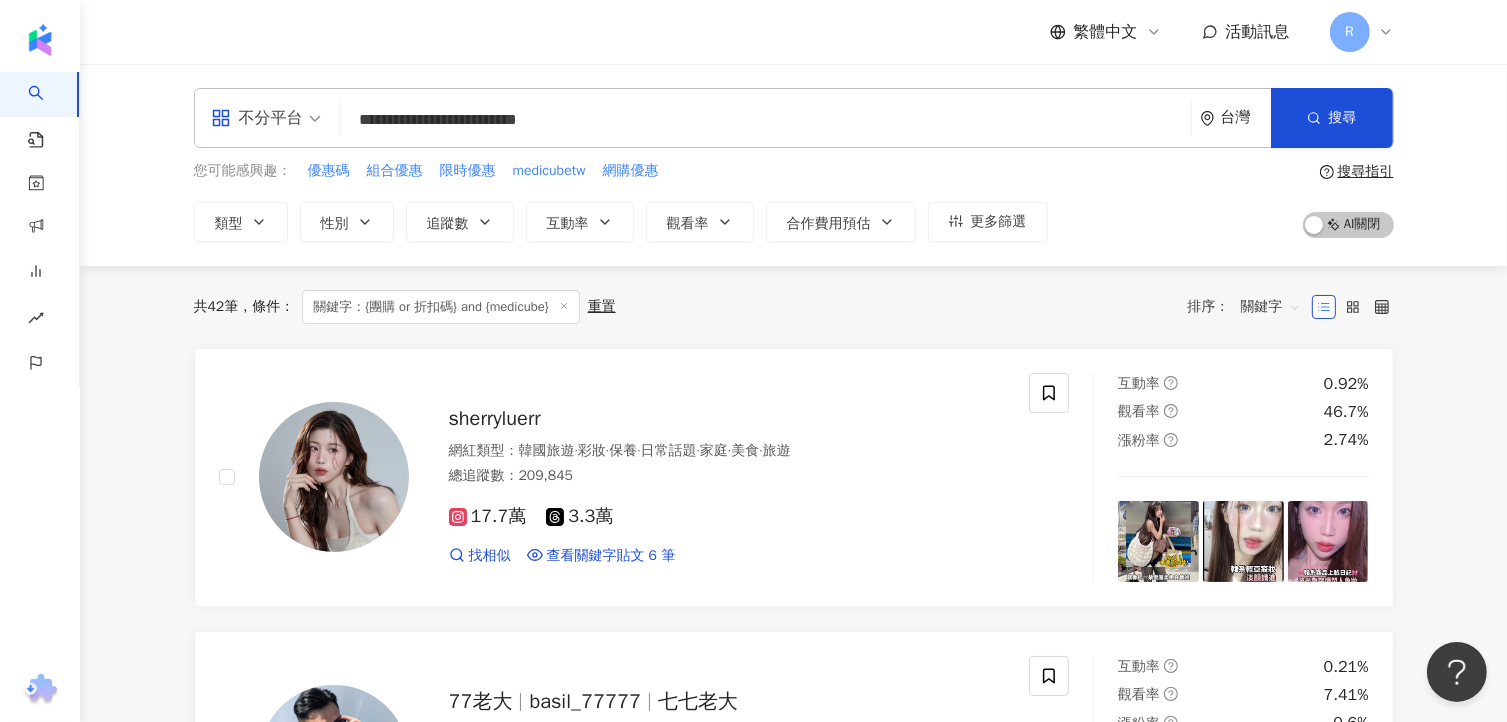 click on "**********" at bounding box center (766, 120) 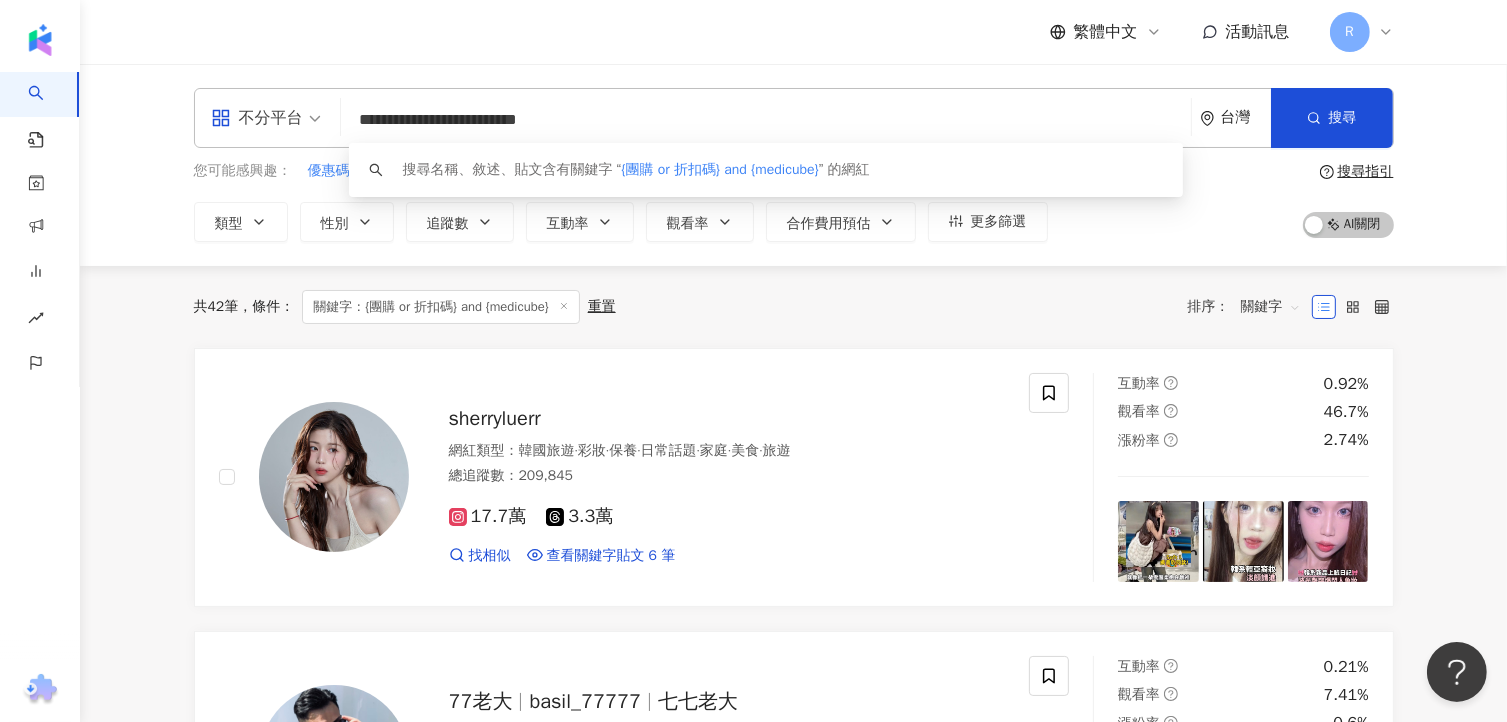drag, startPoint x: 358, startPoint y: 126, endPoint x: 228, endPoint y: 130, distance: 130.06152 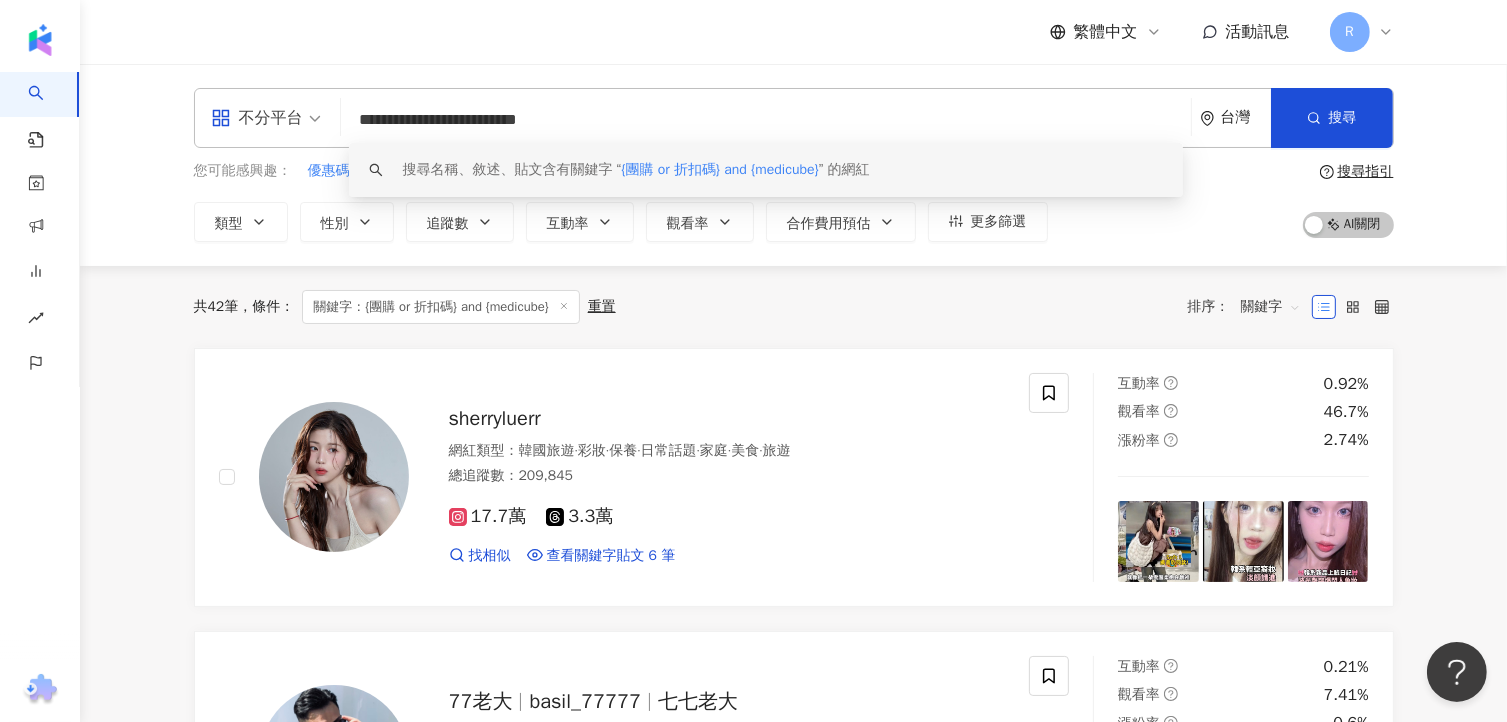 click on "**********" at bounding box center [766, 120] 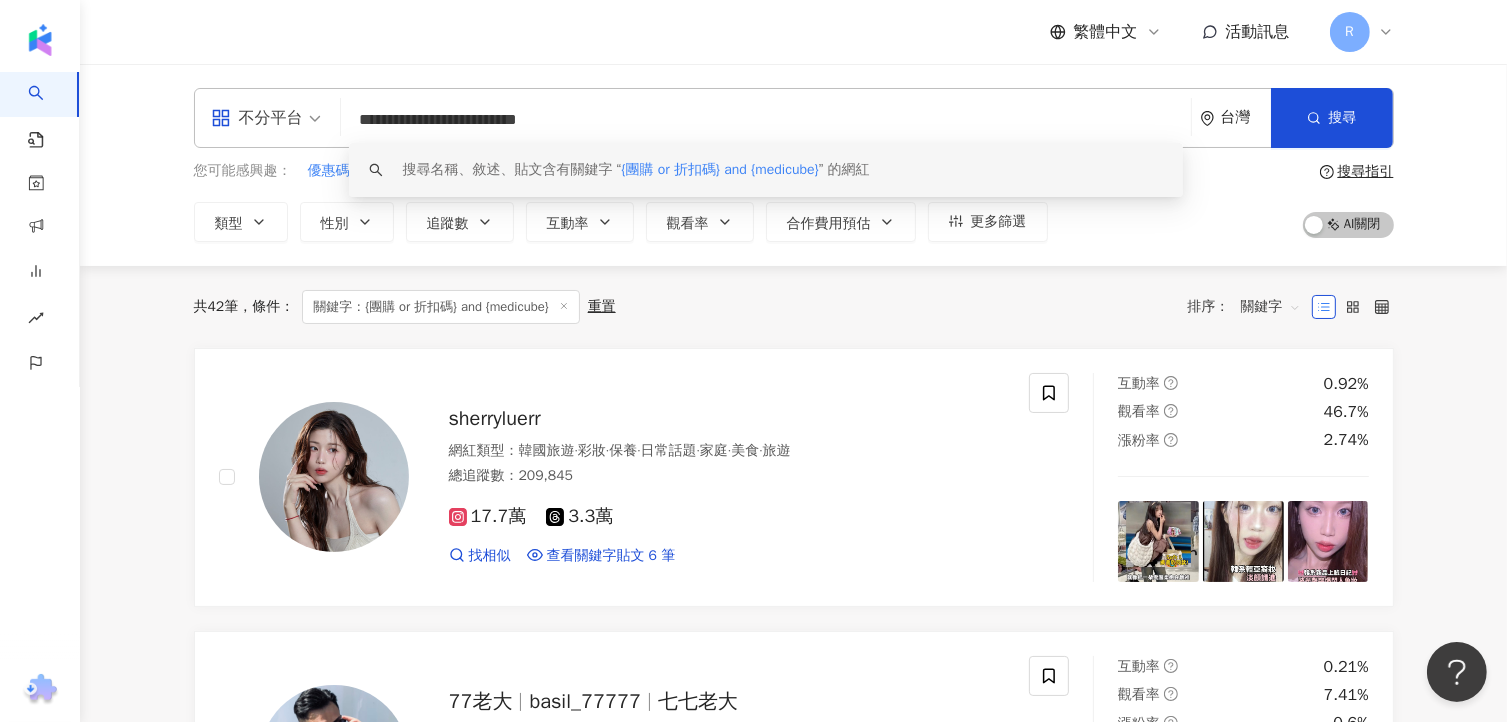 click on "共  42  筆 條件 ： 關鍵字：{團購 or 折扣碼} and {medicube} 重置 排序： 關鍵字" at bounding box center (794, 307) 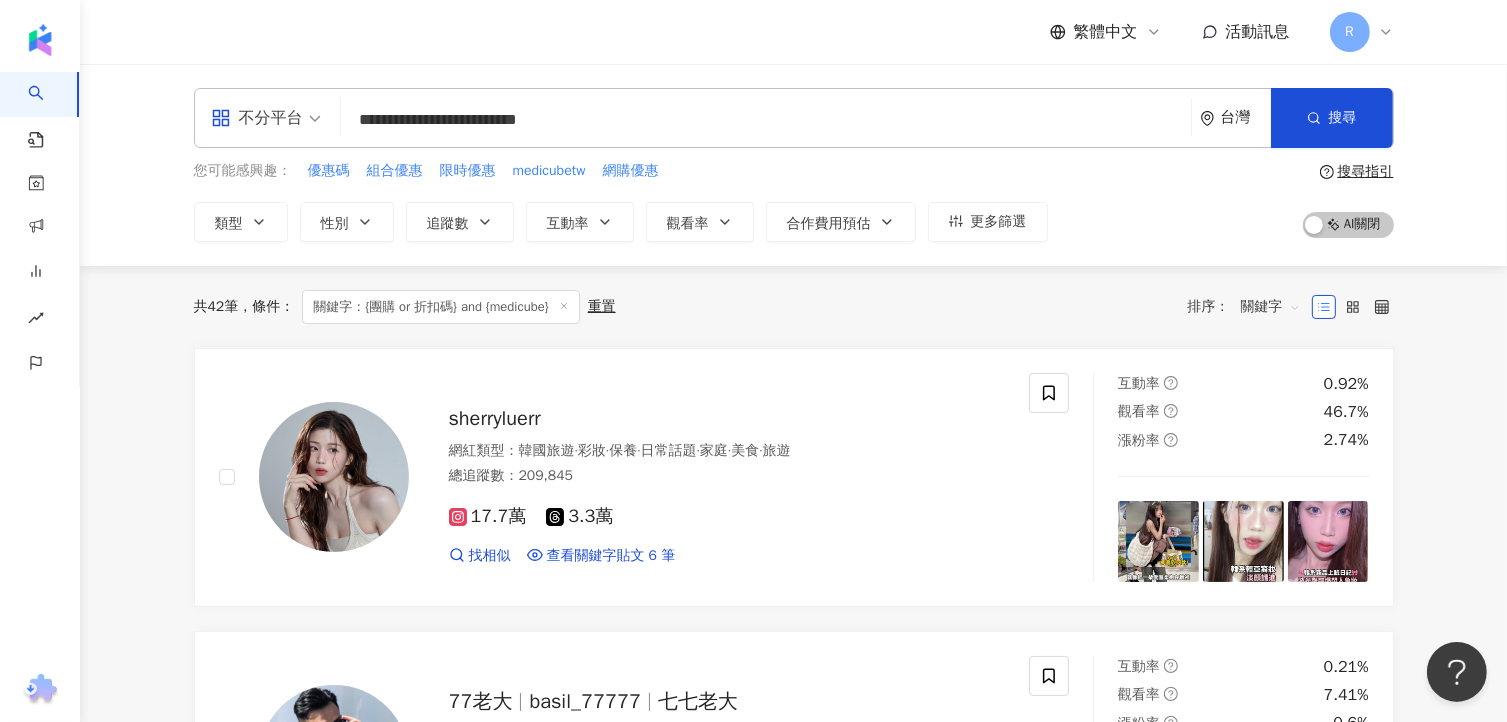 click on "**********" at bounding box center (766, 120) 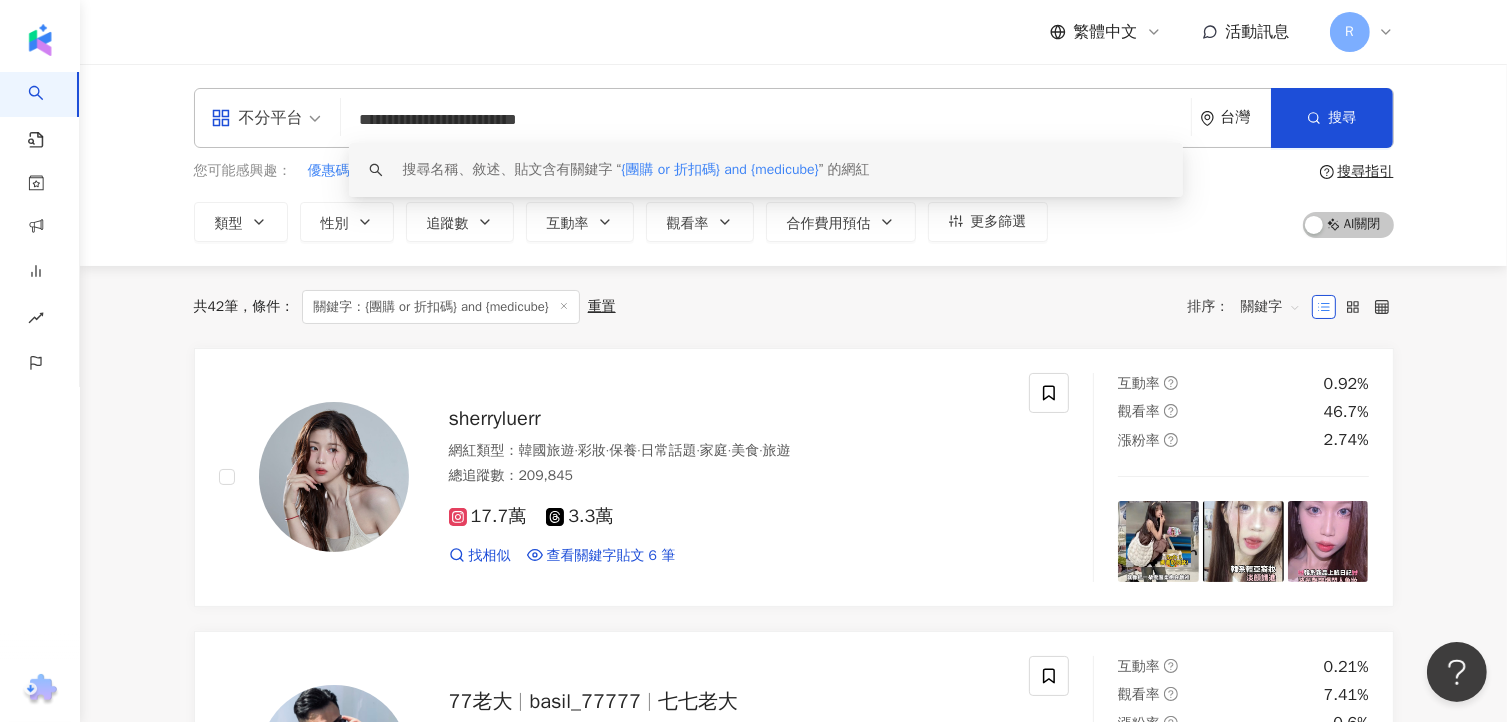 click on "**********" at bounding box center (766, 120) 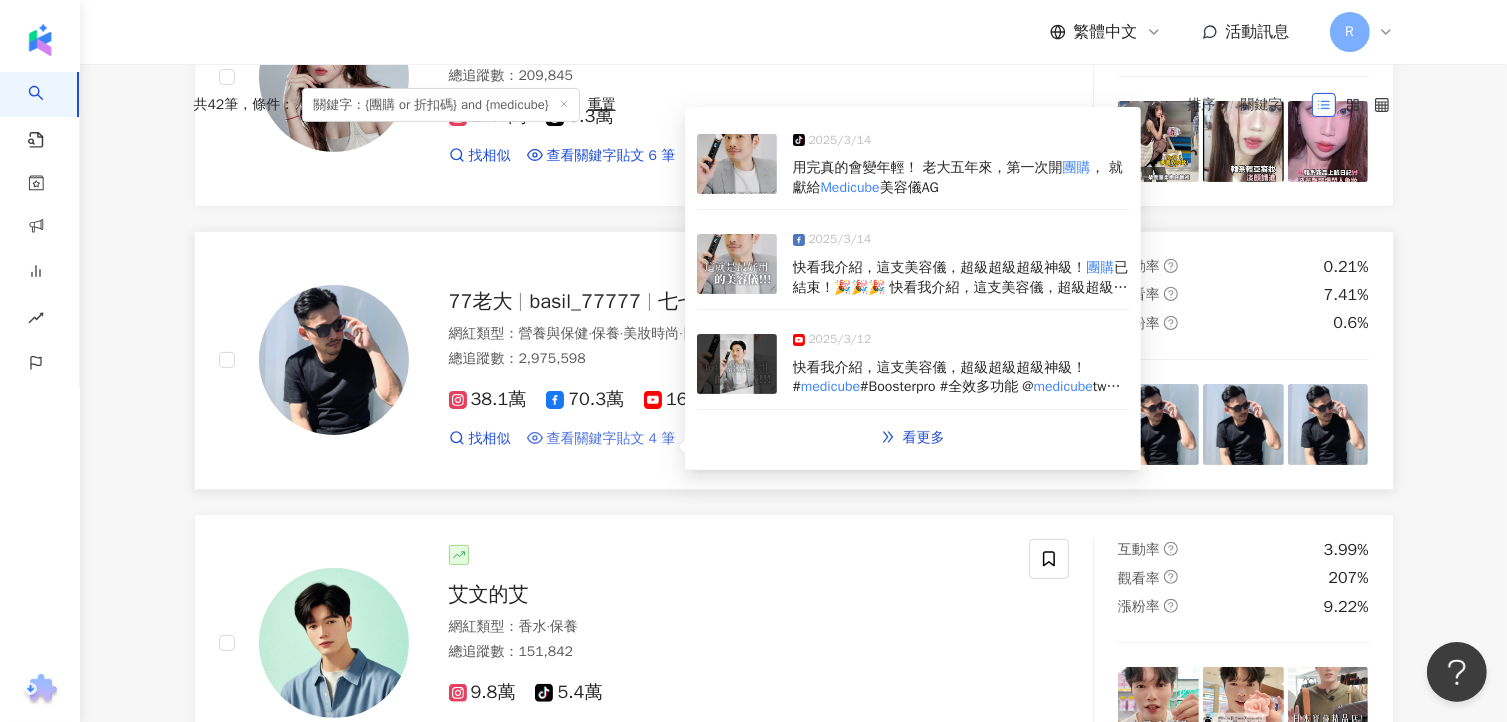 scroll, scrollTop: 0, scrollLeft: 0, axis: both 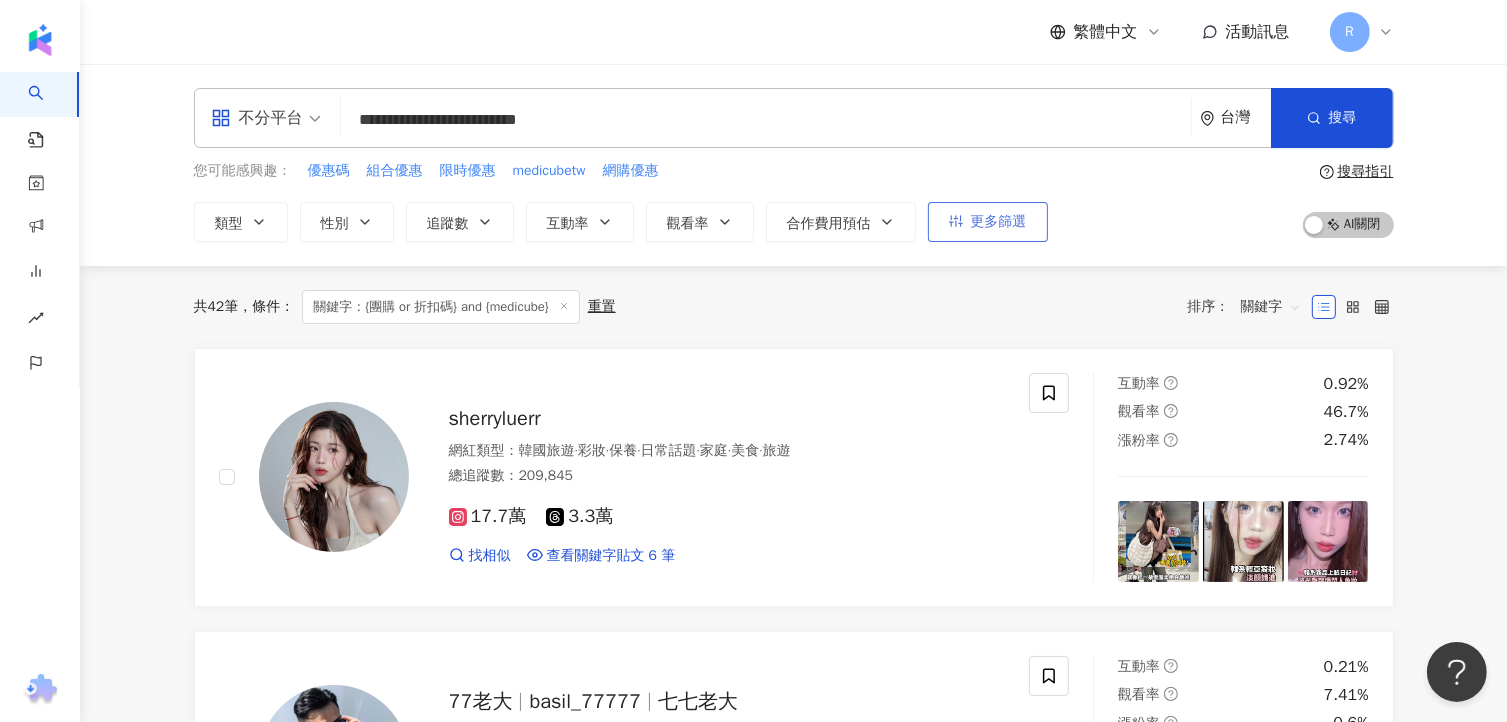 click on "更多篩選" at bounding box center [999, 222] 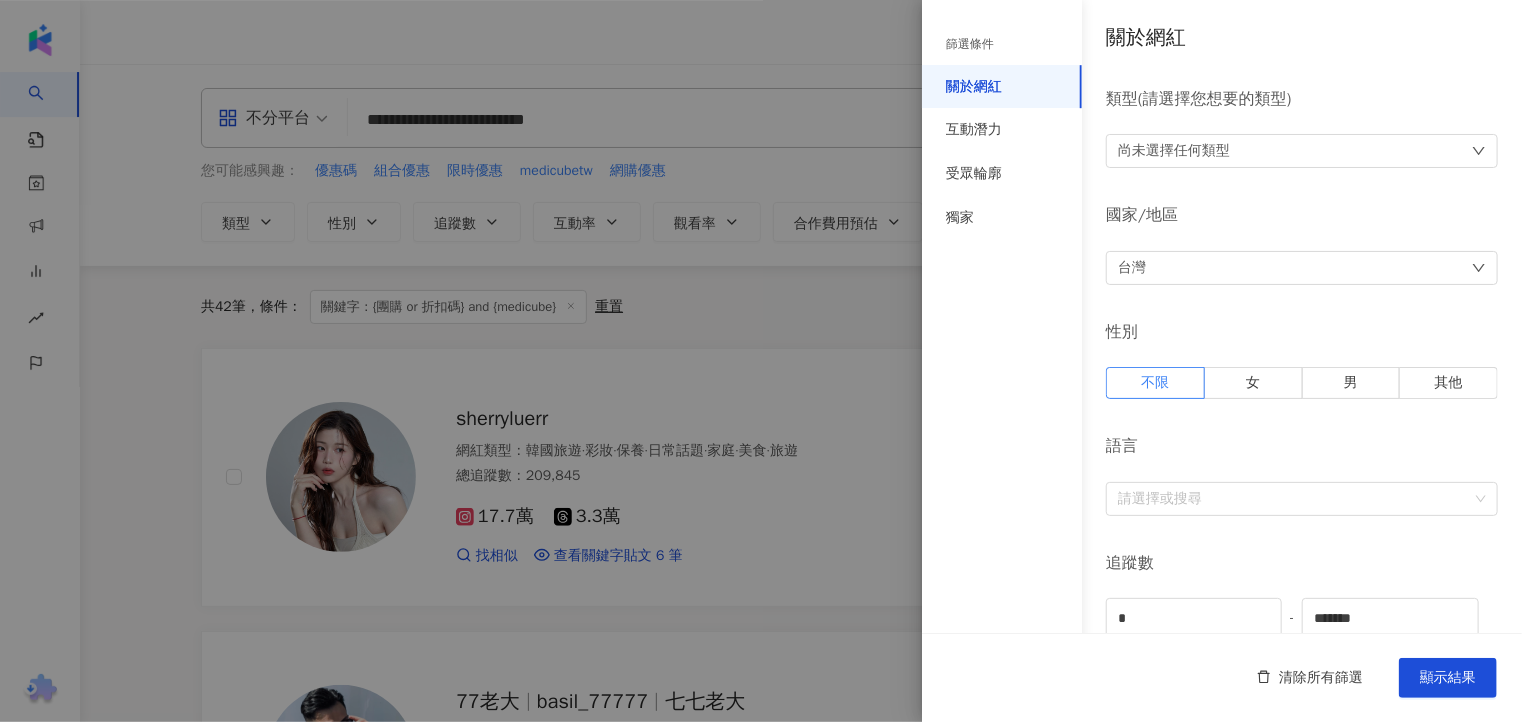 click at bounding box center (761, 361) 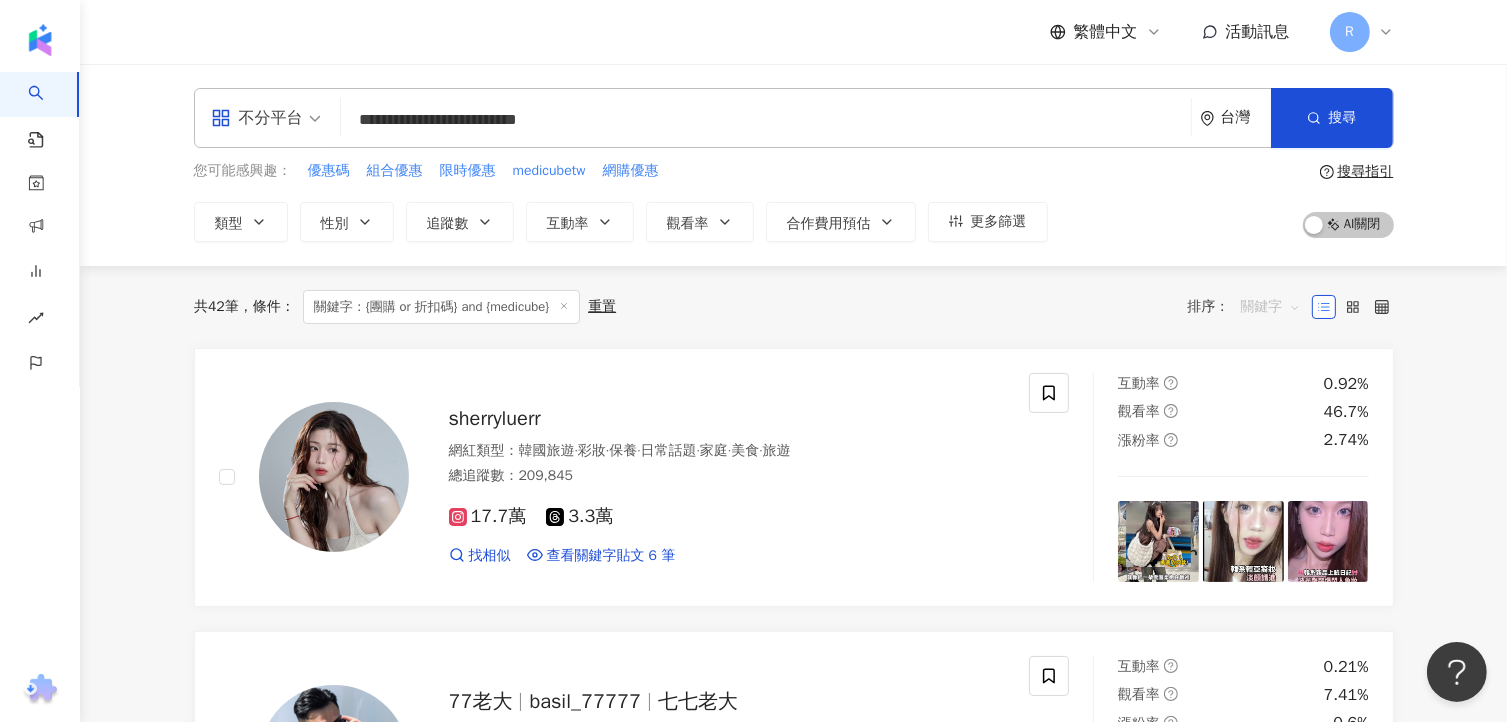 click on "關鍵字" at bounding box center (1271, 307) 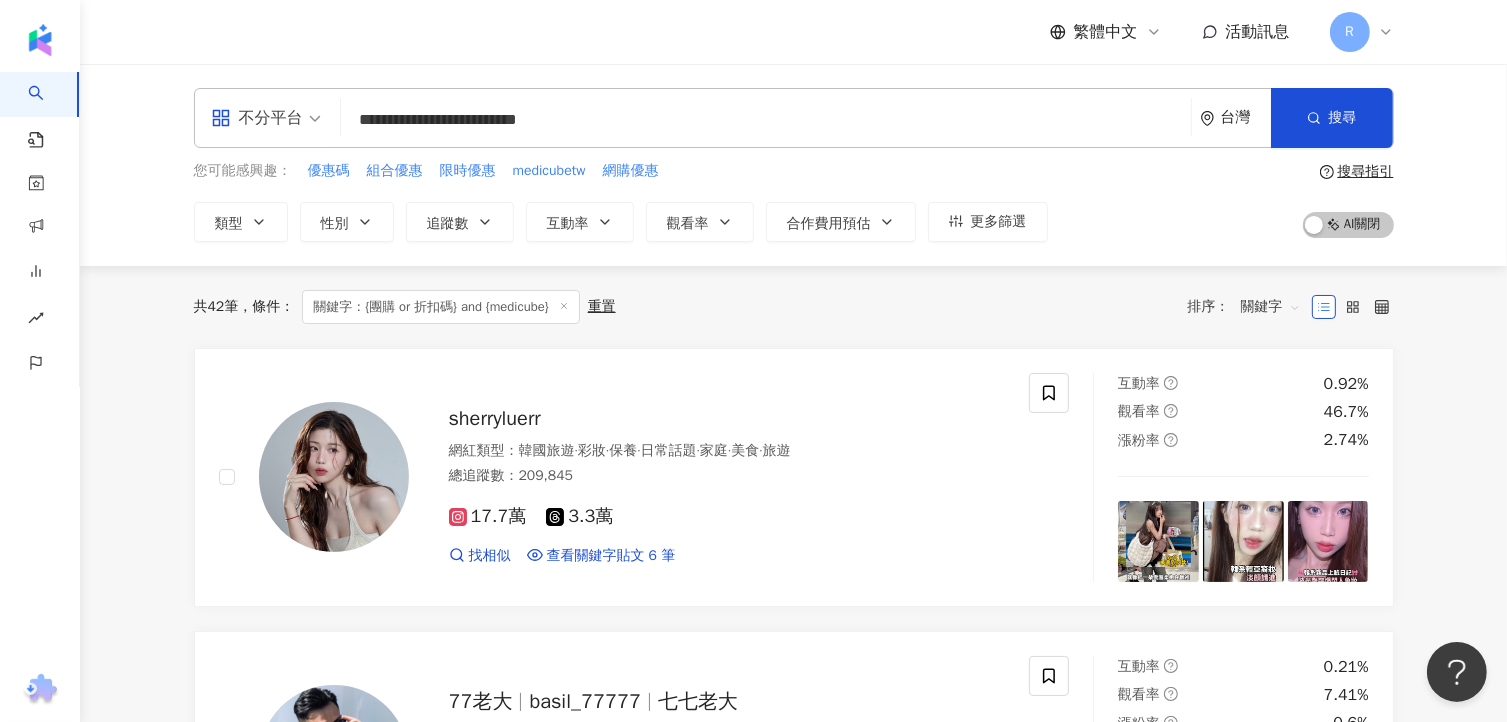 click on "共  42  筆 條件 ： 關鍵字：{團購 or 折扣碼} and {medicube} 重置 排序： 關鍵字 關鍵字" at bounding box center [794, 307] 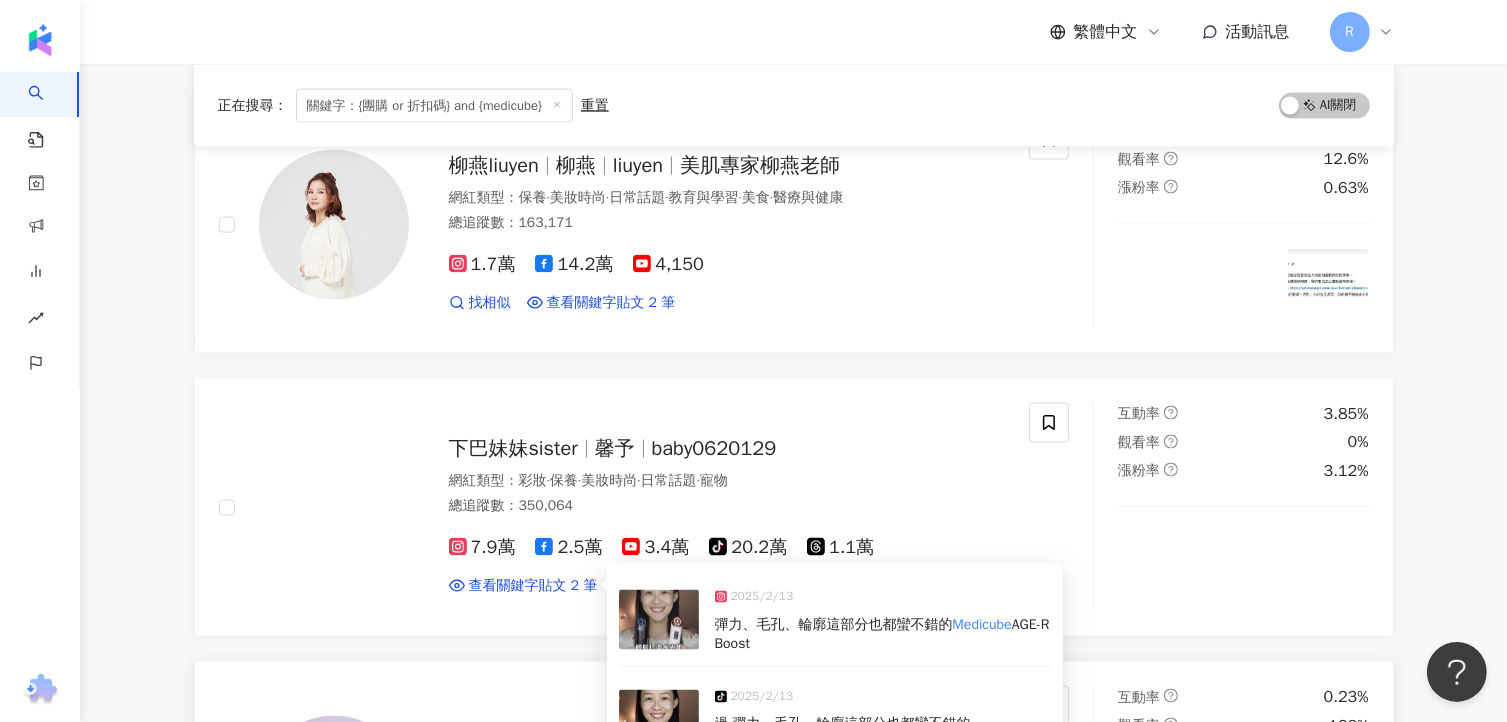 scroll, scrollTop: 3400, scrollLeft: 0, axis: vertical 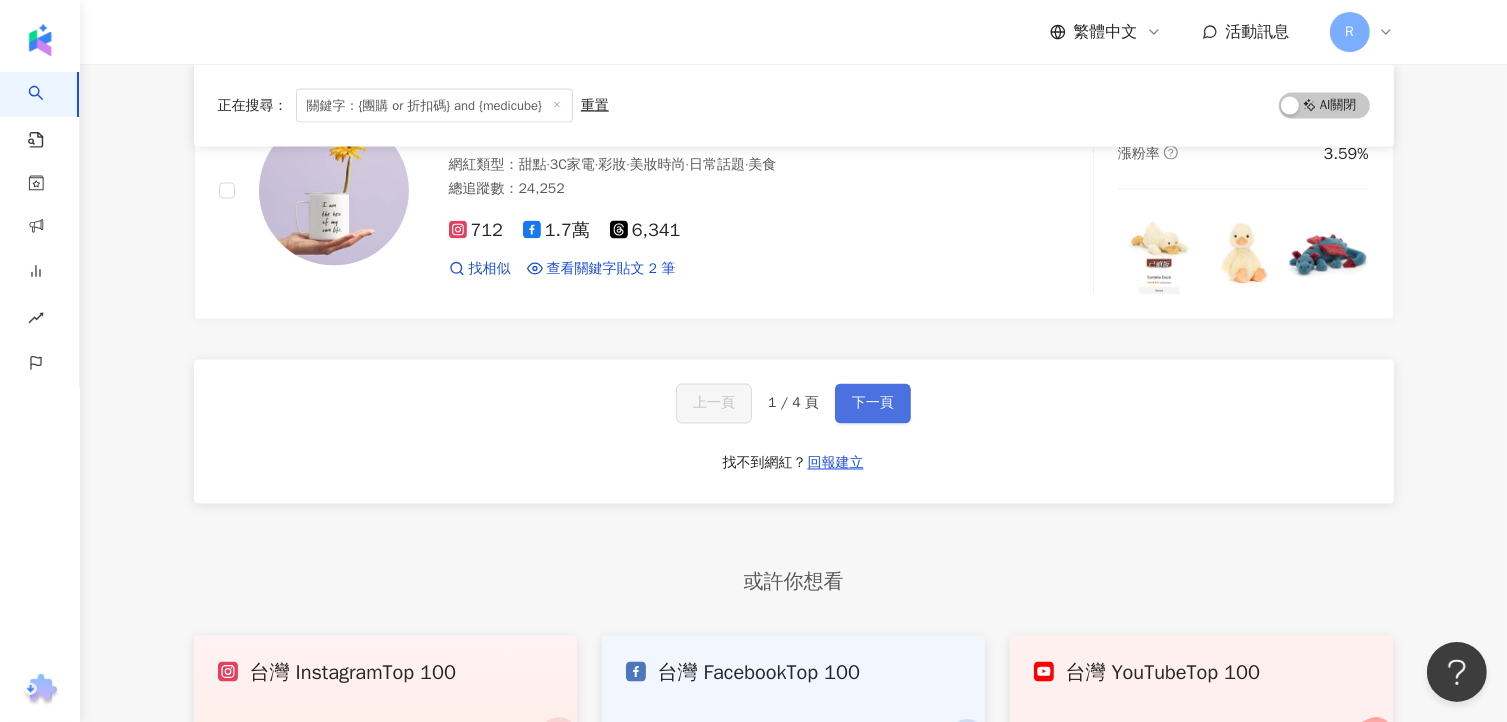 click on "下一頁" at bounding box center [873, 404] 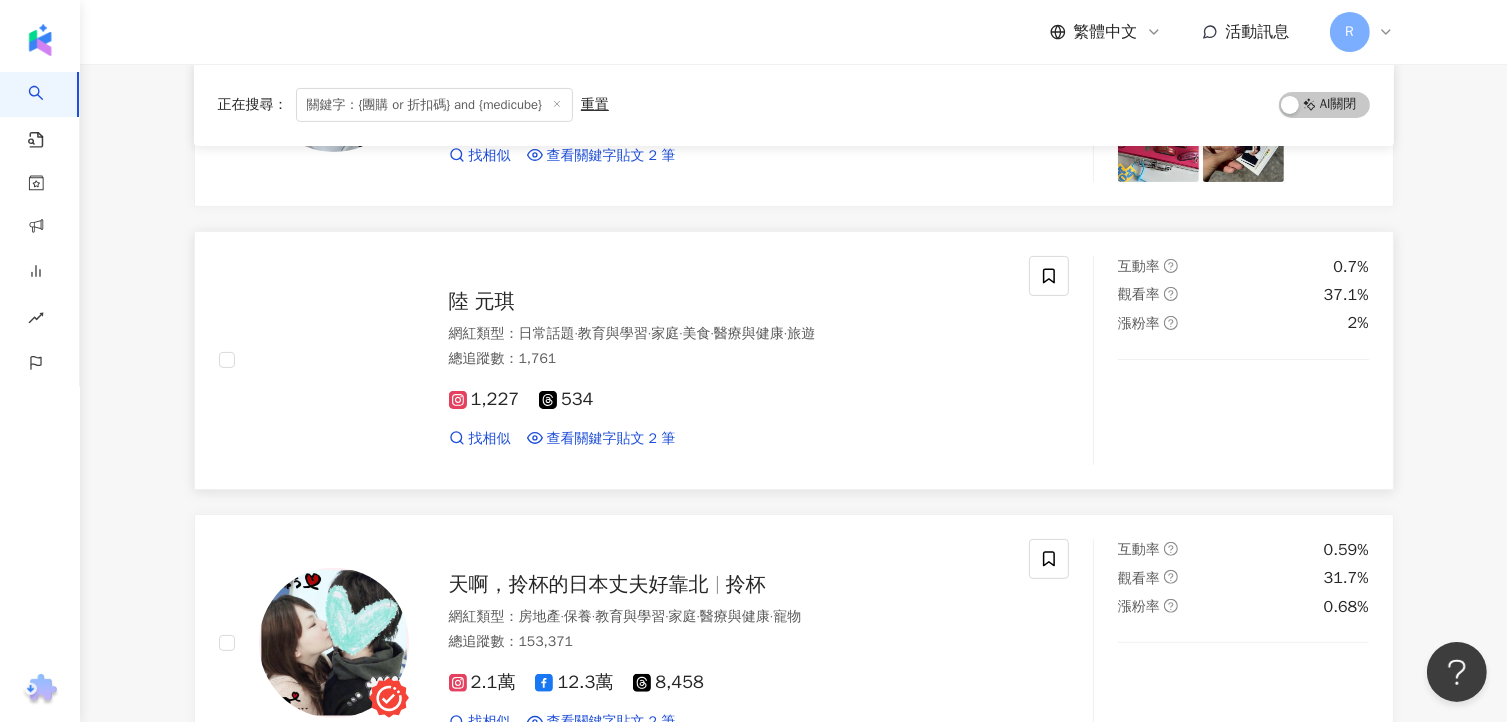 scroll, scrollTop: 0, scrollLeft: 0, axis: both 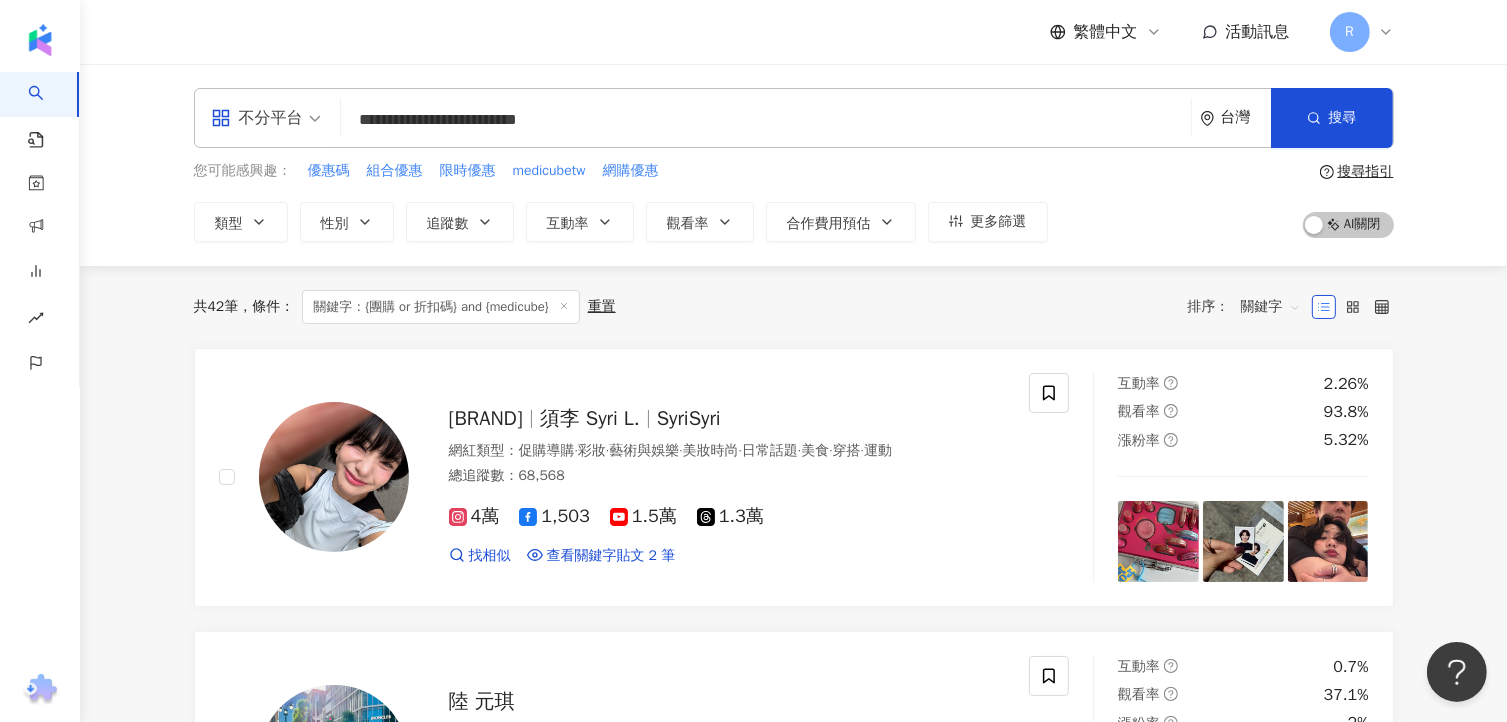 click on "syrinxcat 須李 Syri L. SyriSyri 網紅類型 ： 促購導購  ·  彩妝  ·  藝術與娛樂  ·  美妝時尚  ·  日常話題  ·  美食  ·  穿搭  ·  運動 總追蹤數 ： 68,568 4萬 1,503 1.5萬 1.3萬 找相似 查看關鍵字貼文 2 筆 2025/5/27 ges/saltrain
🌟爽膚棉片｜ medicube
https://www
(7)  medicube  積雪草修護精華
▶︎   看更多 互動率 2.26% 觀看率 93.8% 漲粉率 5.32% 陸 元琪 網紅類型 ： 日常話題  ·  教育與學習  ·  家庭  ·  美食  ·  醫療與健康  ·  旅遊 總追蹤數 ： 1,761 1,227 534 找相似 查看關鍵字貼文 2 筆 2025/4/23 合1美容儀
韓國市售訂價14000
台灣 團購 最便宜賣8500
嘿嘿  哈哈哈哈哈 2025/4/23 合1美容儀
韓國市售訂價14000
台灣 團購 最便宜賣8500
嘿嘿  哈哈哈哈哈  看更多 互動率 0.7% 觀看率 37.1% 漲粉率 2% 天啊，拎杯的日本丈夫好靠北 拎杯 網紅類型 ： 房地產  ·  保養  ·  教育與學習  ·   ·" at bounding box center (794, 2034) 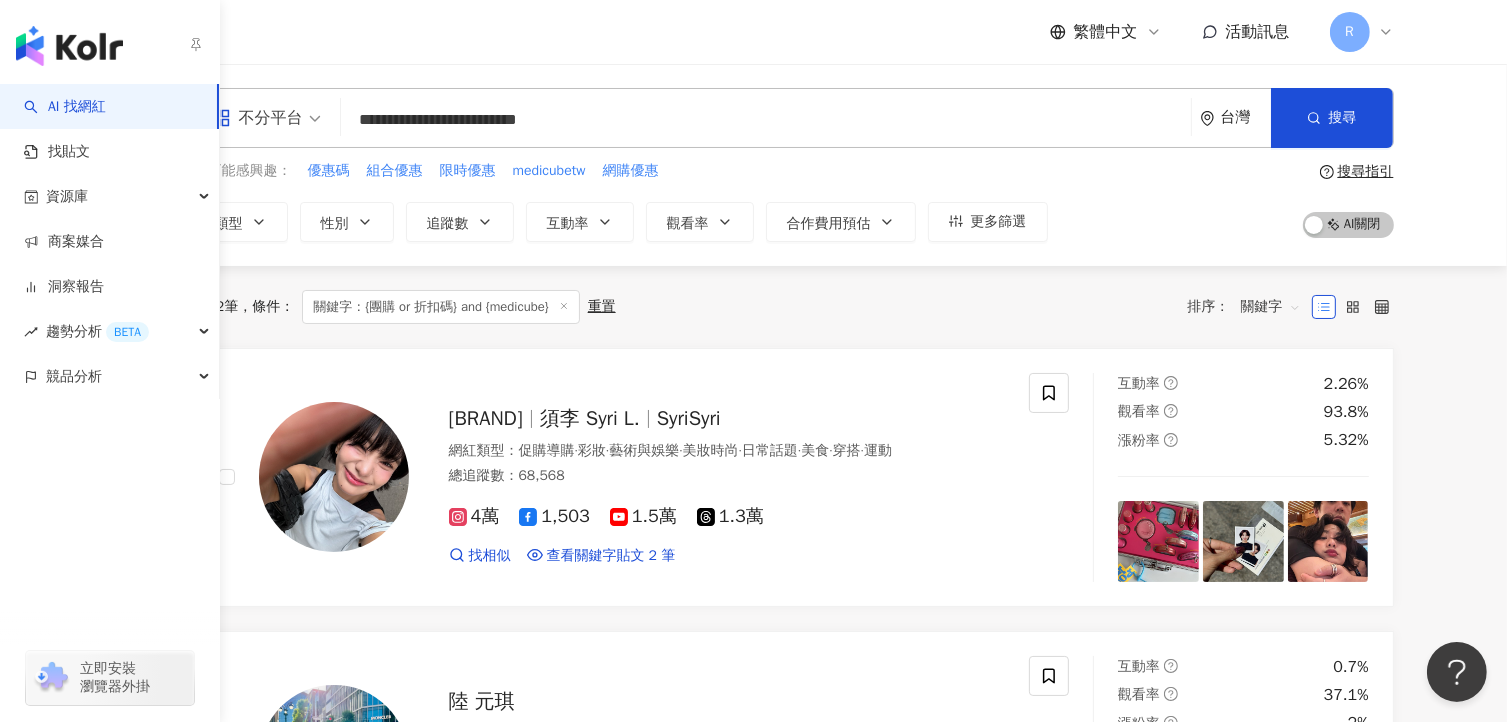 click at bounding box center (69, 46) 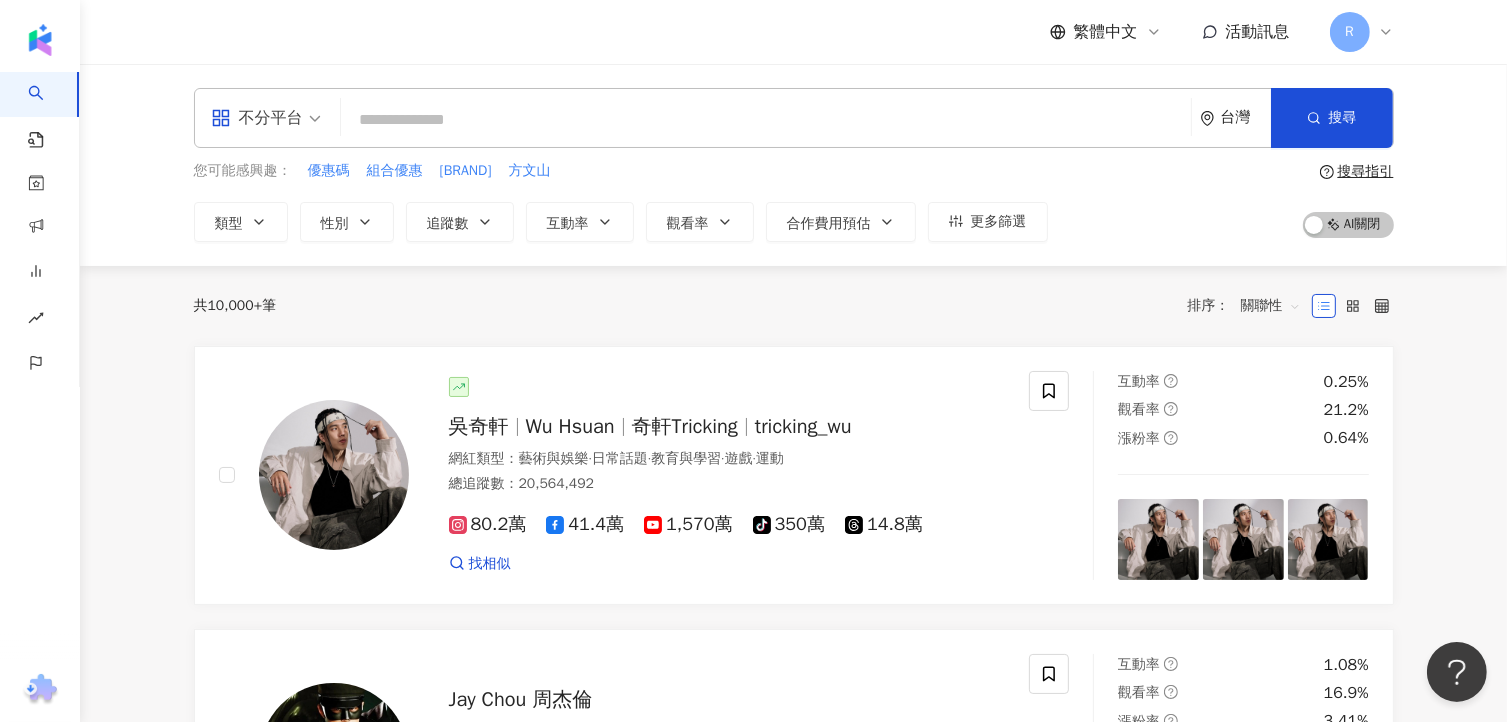 drag, startPoint x: 590, startPoint y: 89, endPoint x: 590, endPoint y: 110, distance: 21 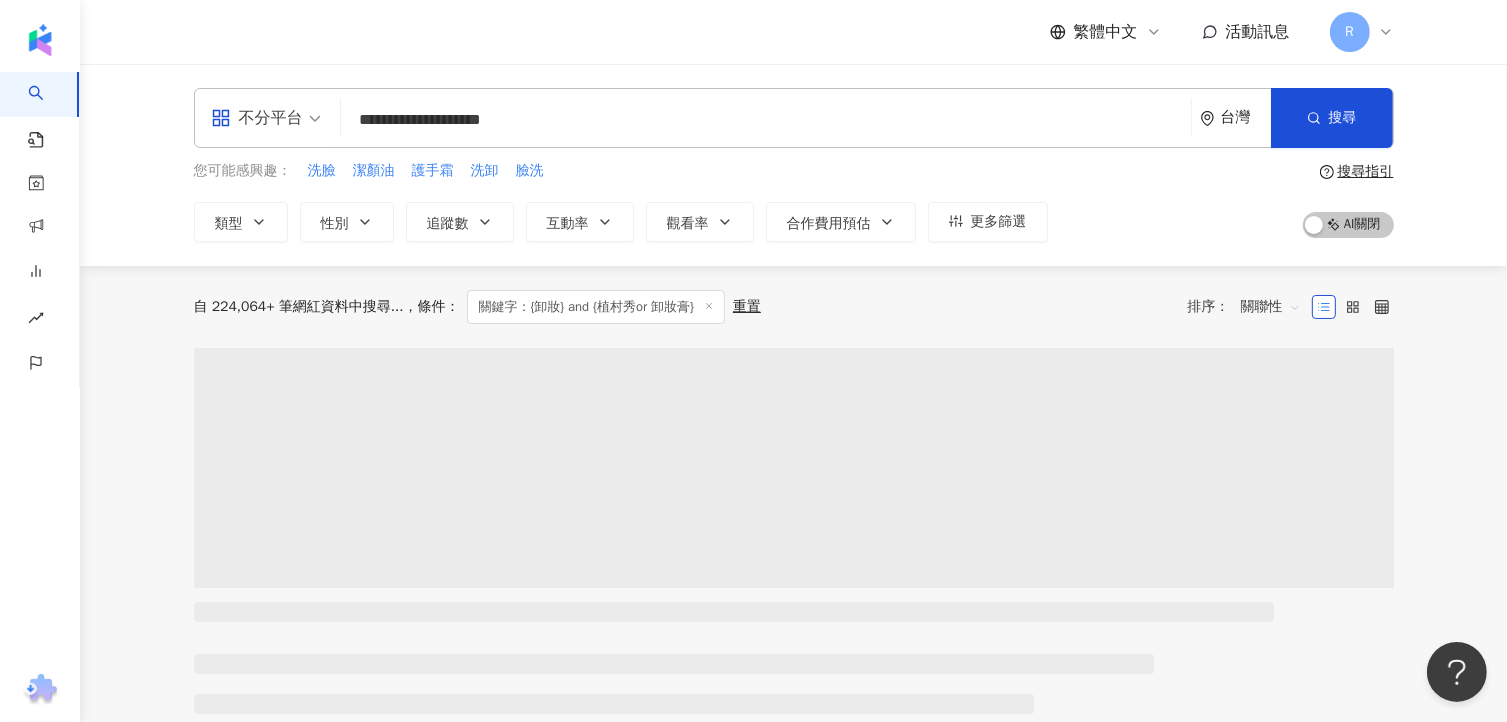 click on "關聯性" at bounding box center [1271, 307] 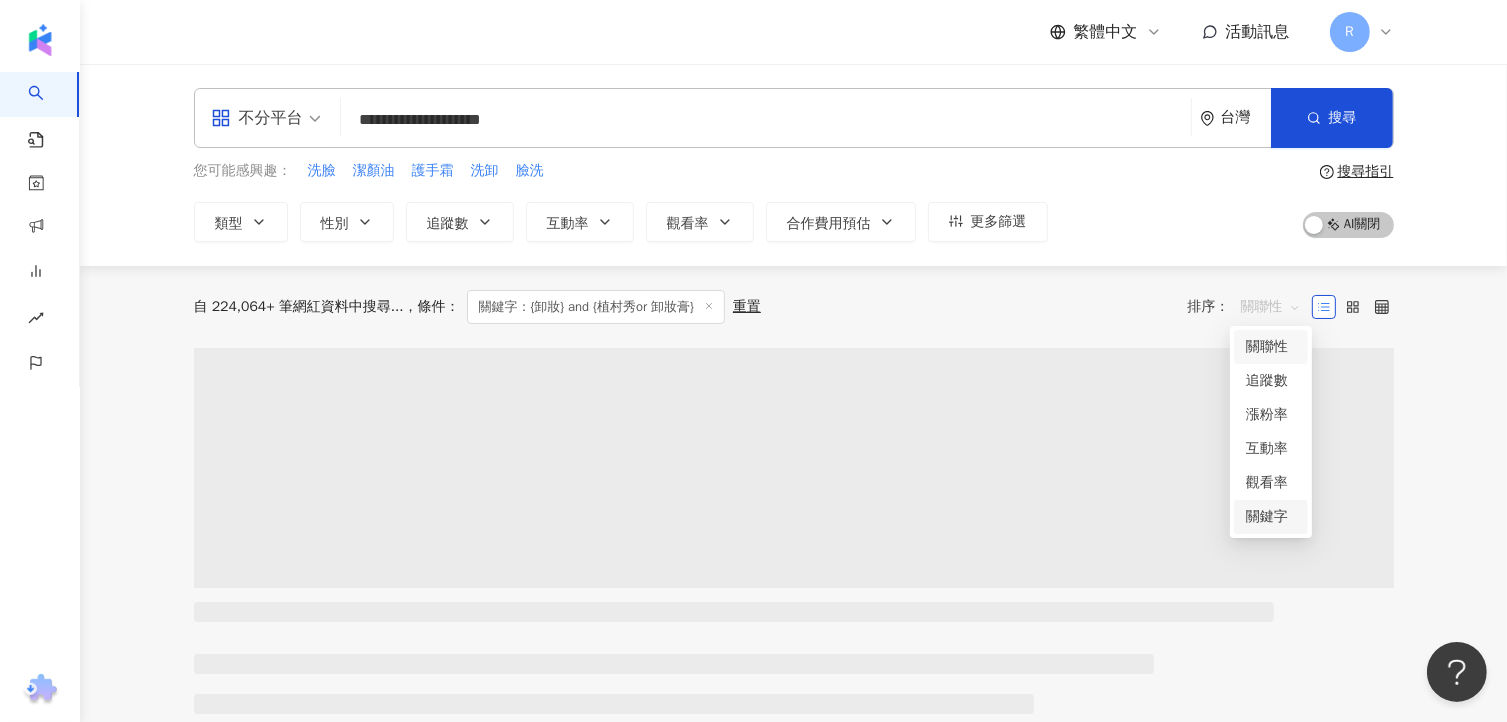 click on "關鍵字" at bounding box center [1271, 517] 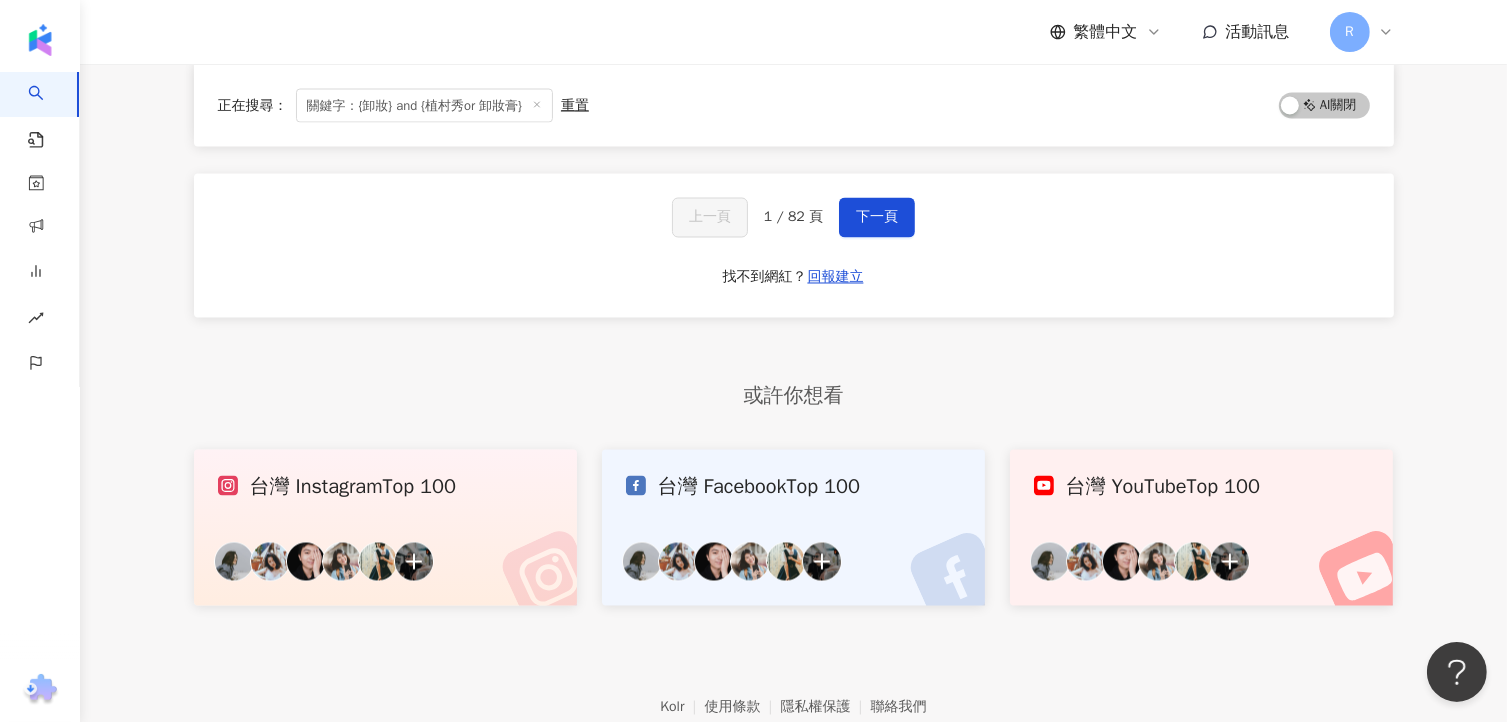 scroll, scrollTop: 3600, scrollLeft: 0, axis: vertical 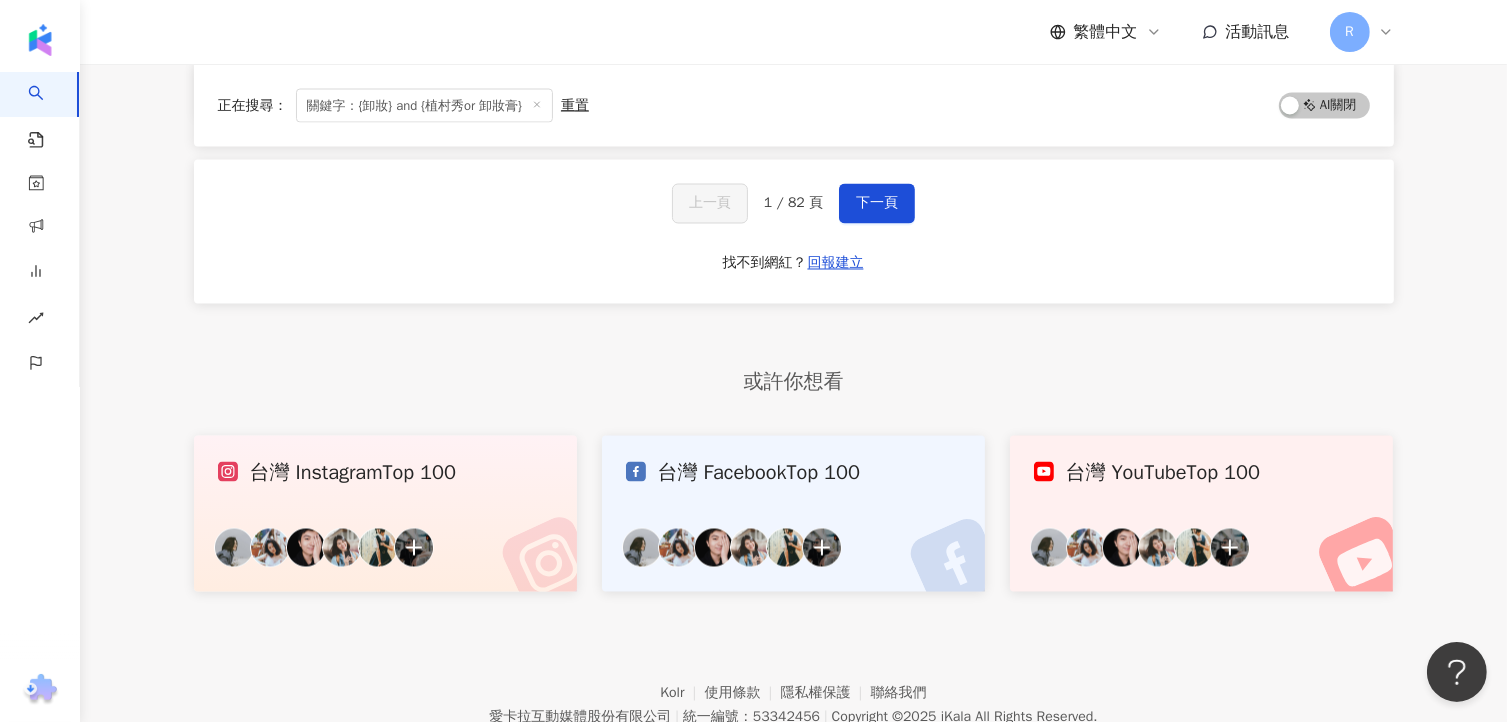 click on "上一頁 1 / 82 頁 下一頁 找不到網紅？ 回報建立" at bounding box center [794, 232] 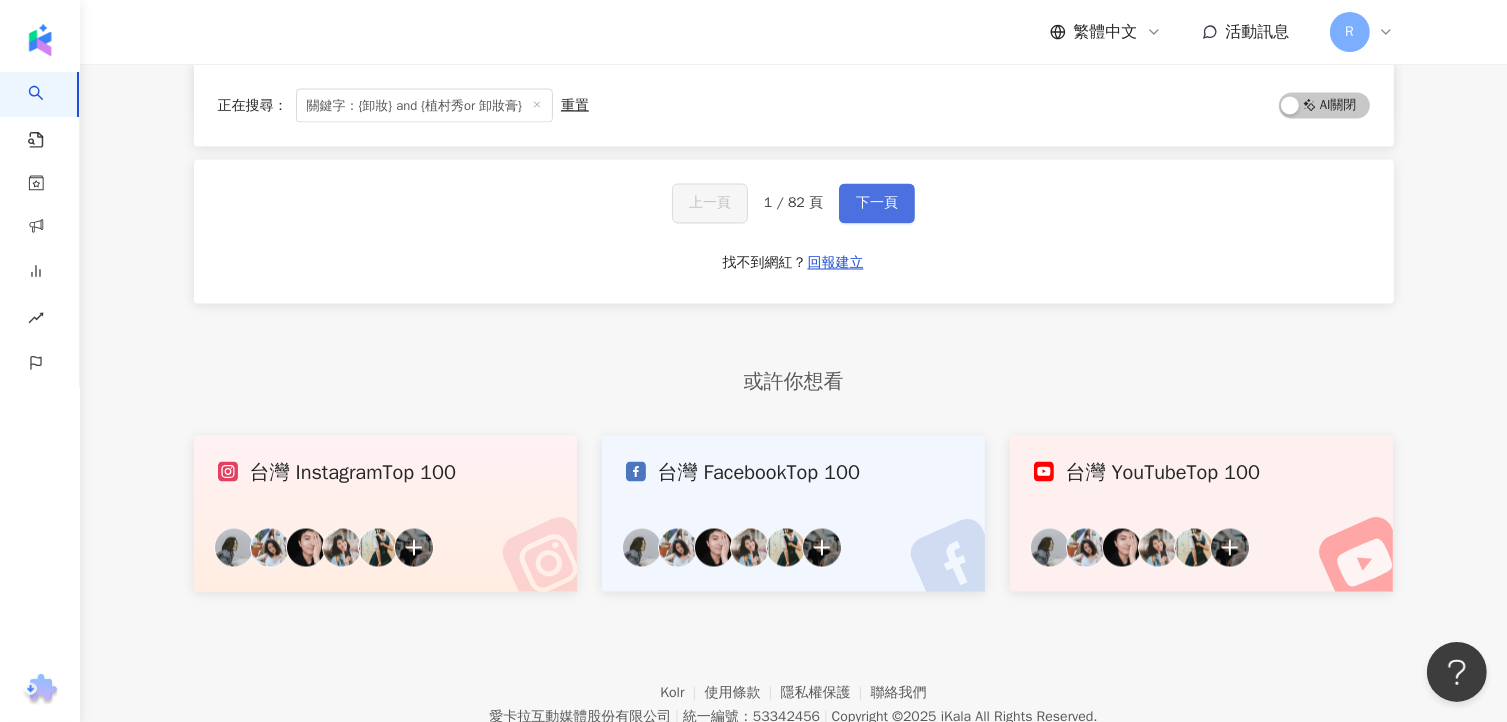 click on "下一頁" at bounding box center (877, 204) 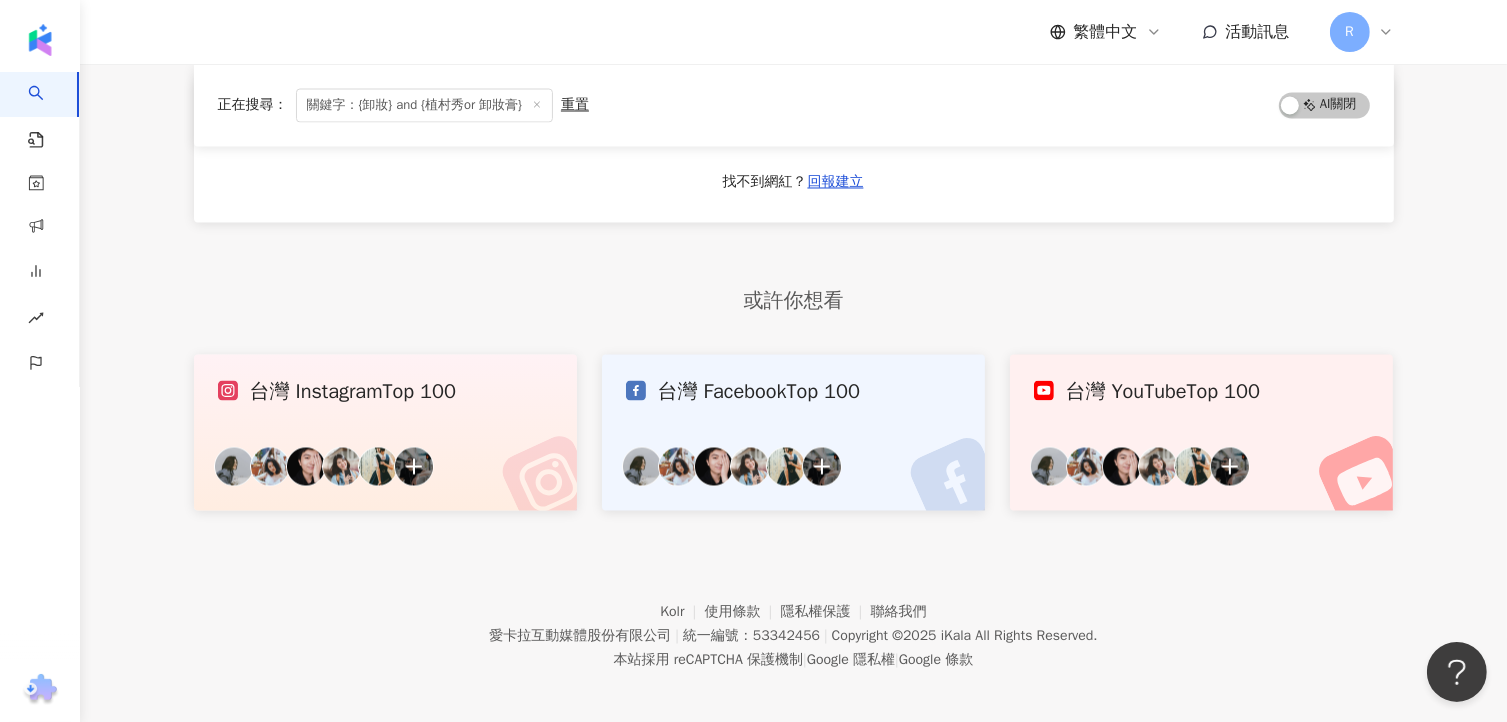 scroll, scrollTop: 3684, scrollLeft: 0, axis: vertical 